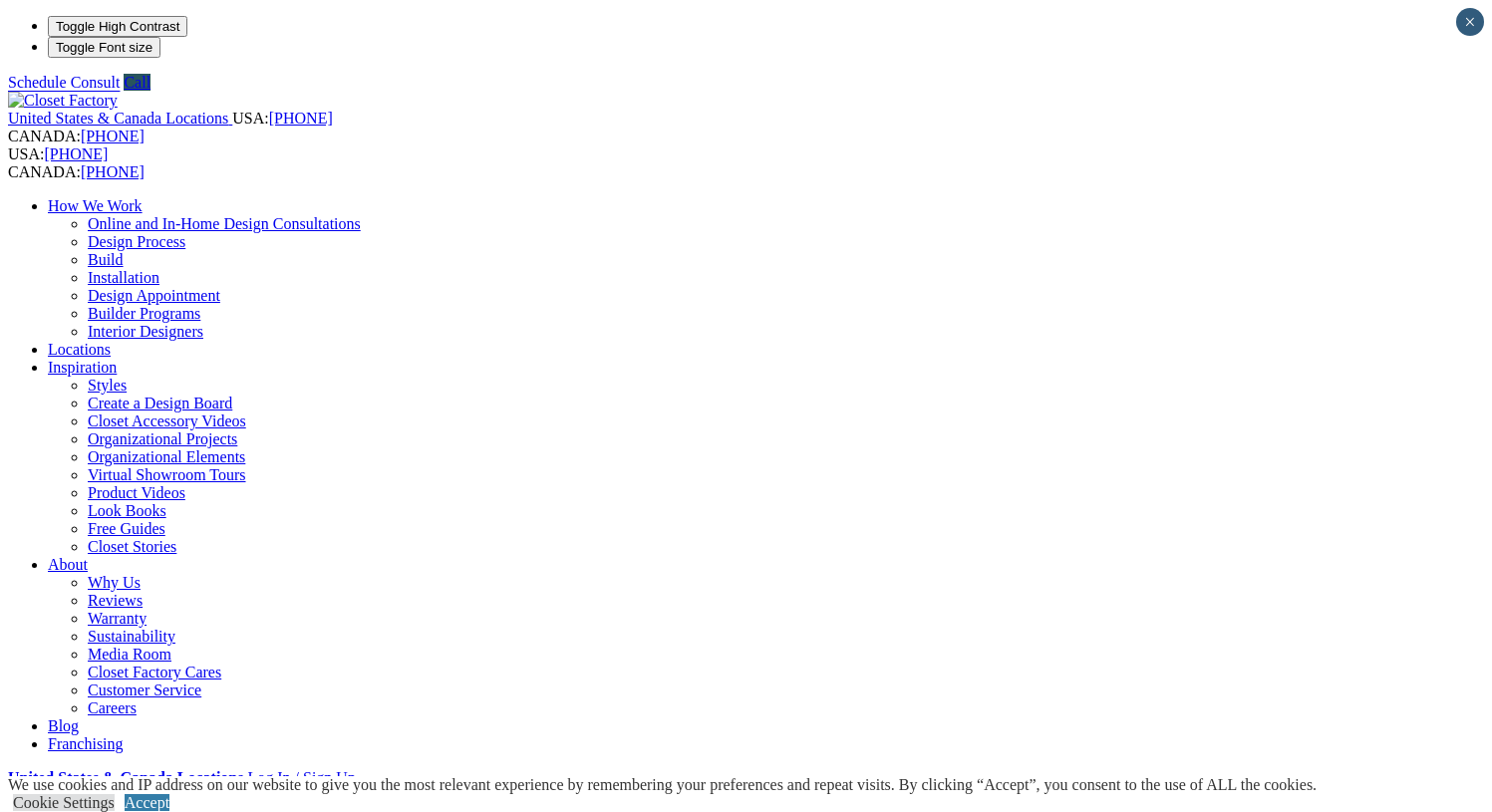scroll, scrollTop: 0, scrollLeft: 0, axis: both 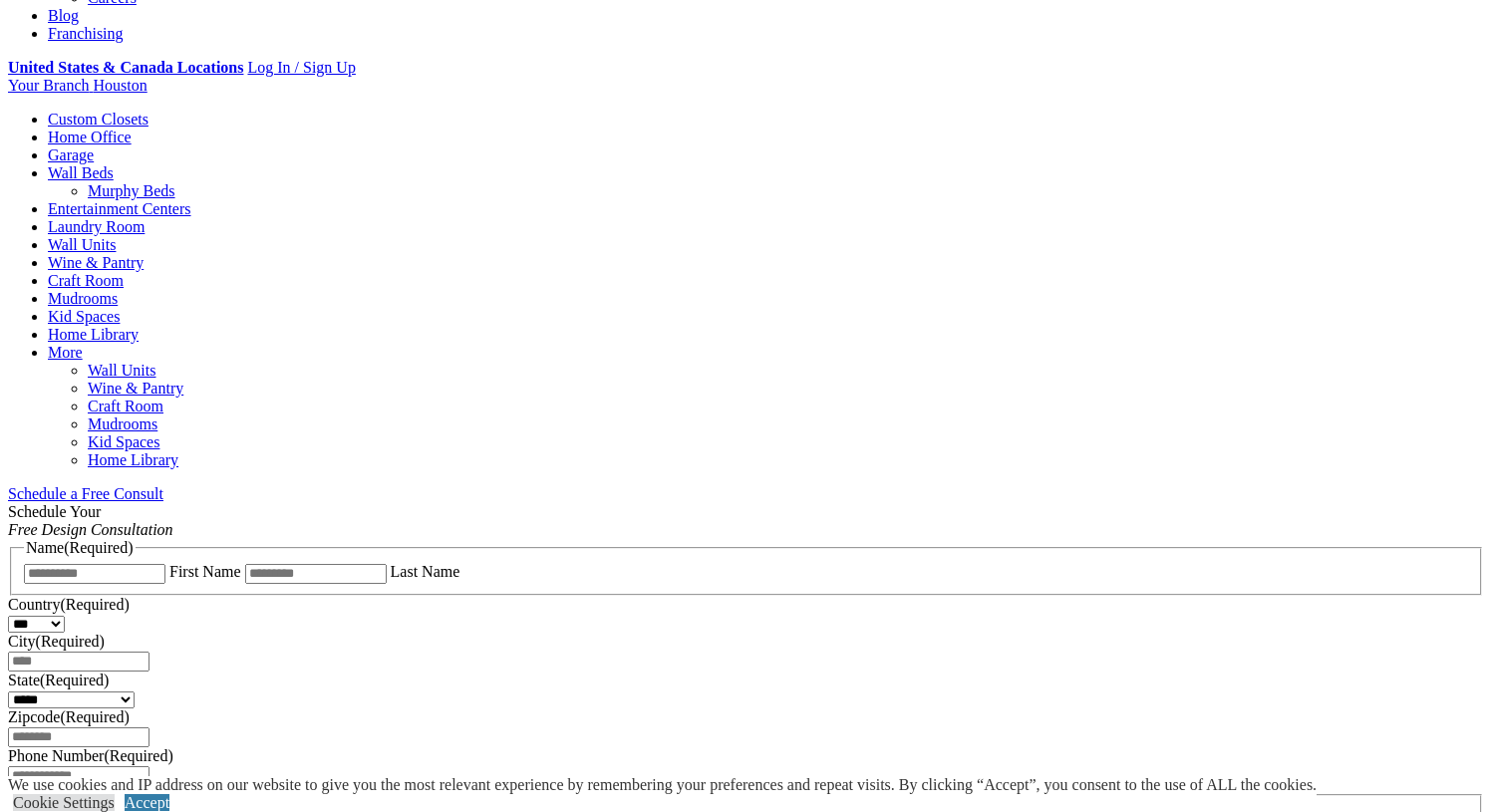 click on "Murphy Beds" at bounding box center (132, 190) 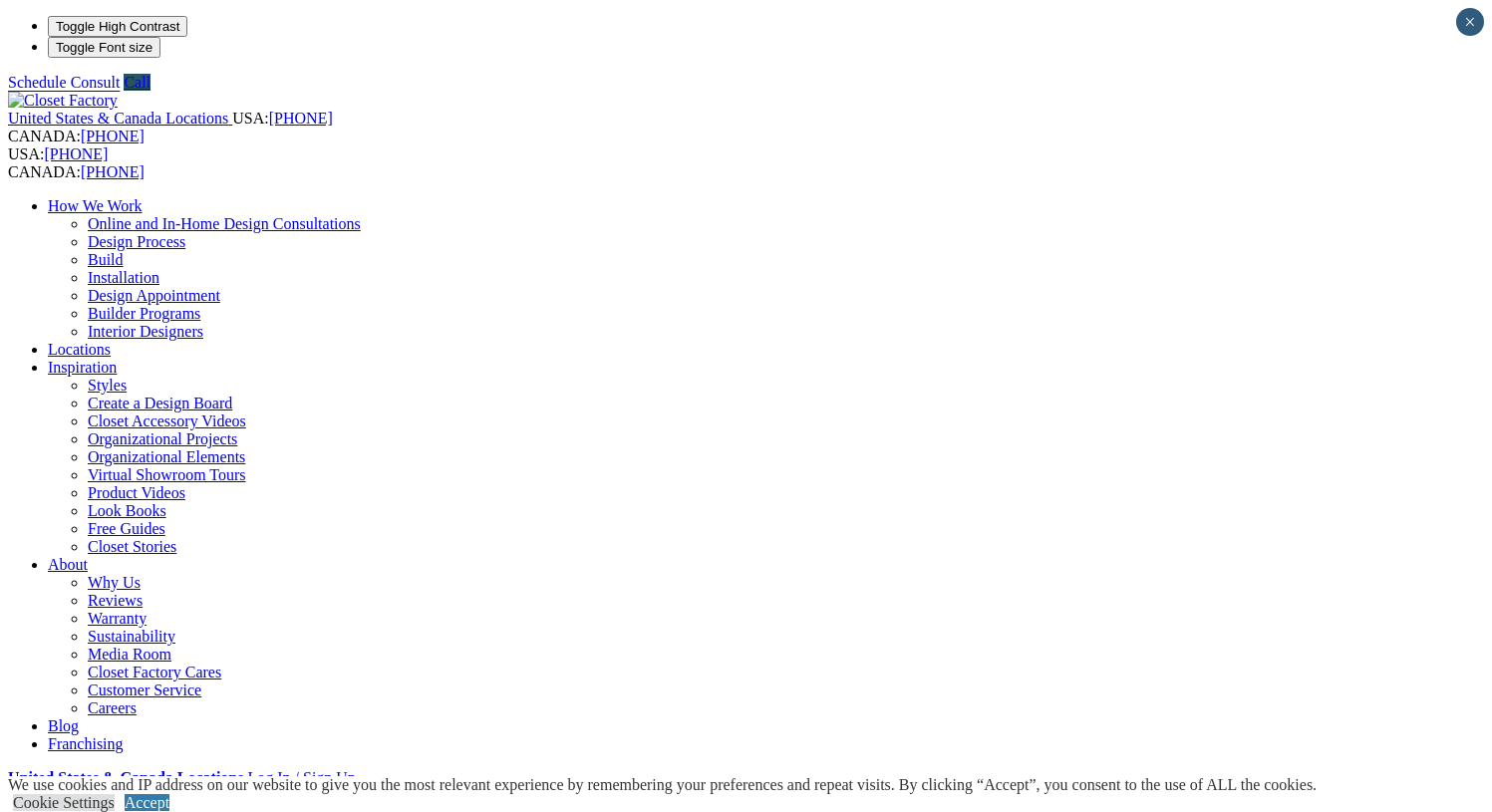 scroll, scrollTop: 0, scrollLeft: 0, axis: both 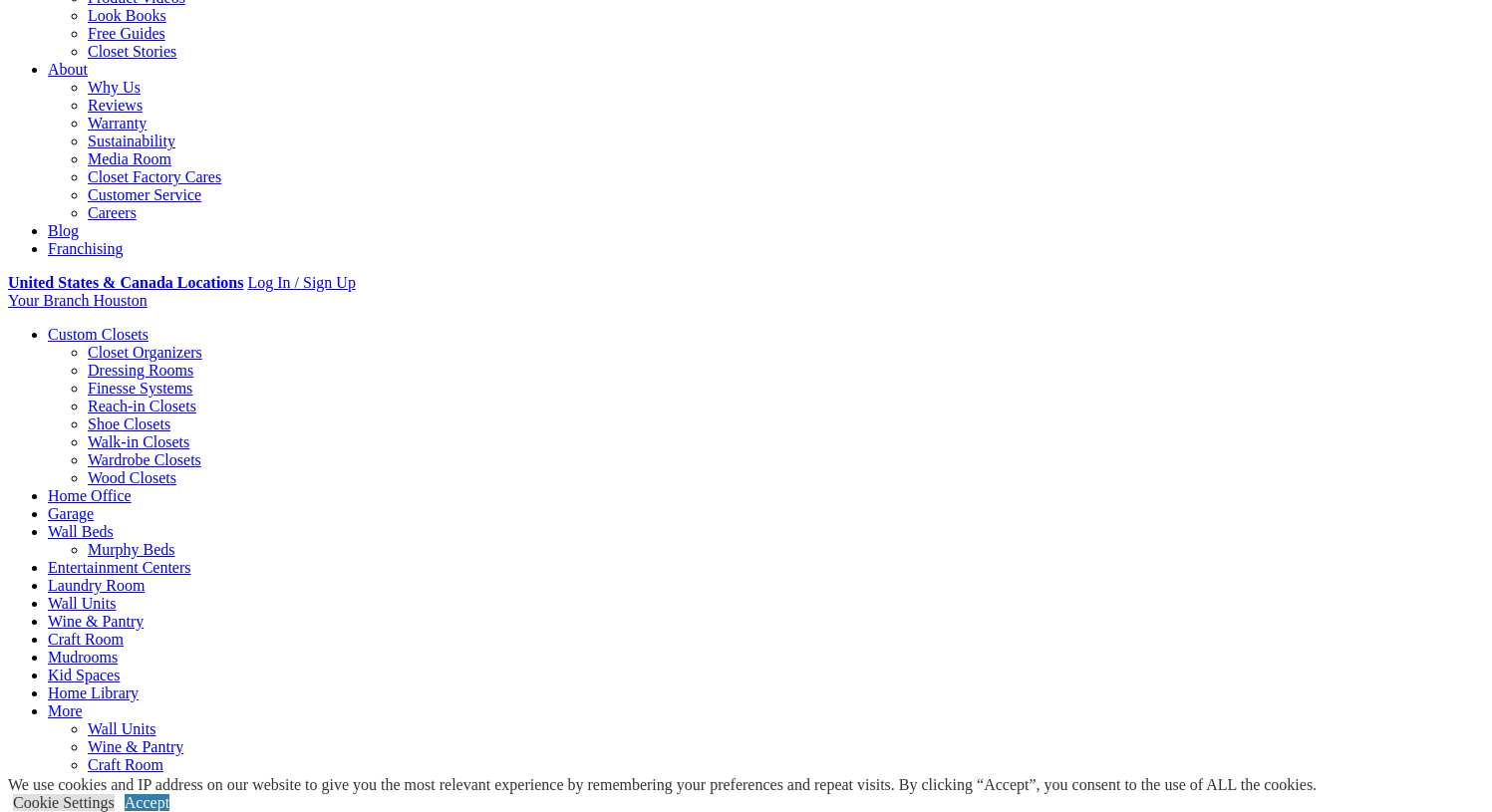 click on "CLOSE (X)" at bounding box center (46, 1341) 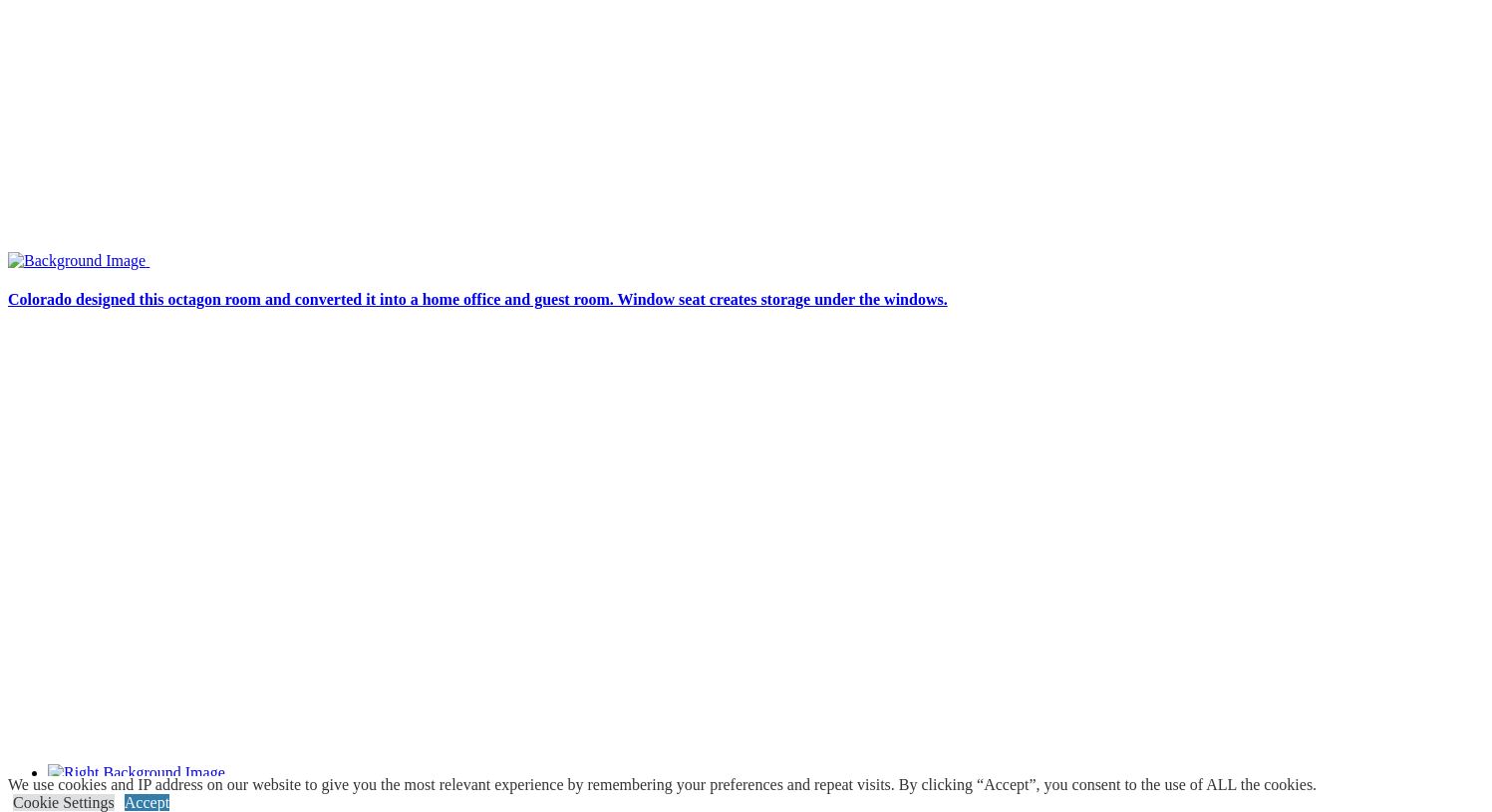 scroll, scrollTop: 3914, scrollLeft: 0, axis: vertical 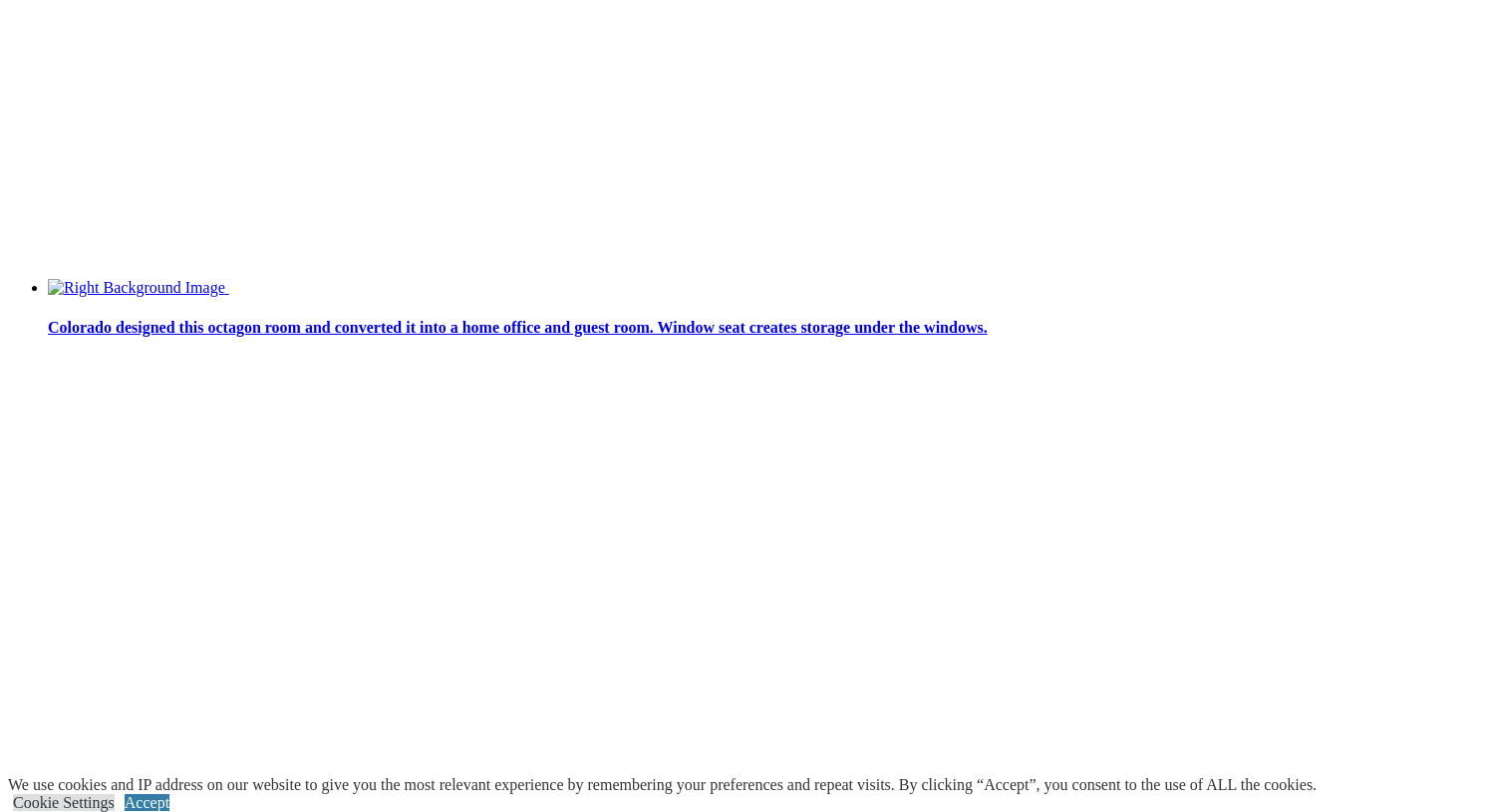 click at bounding box center [99, 2313] 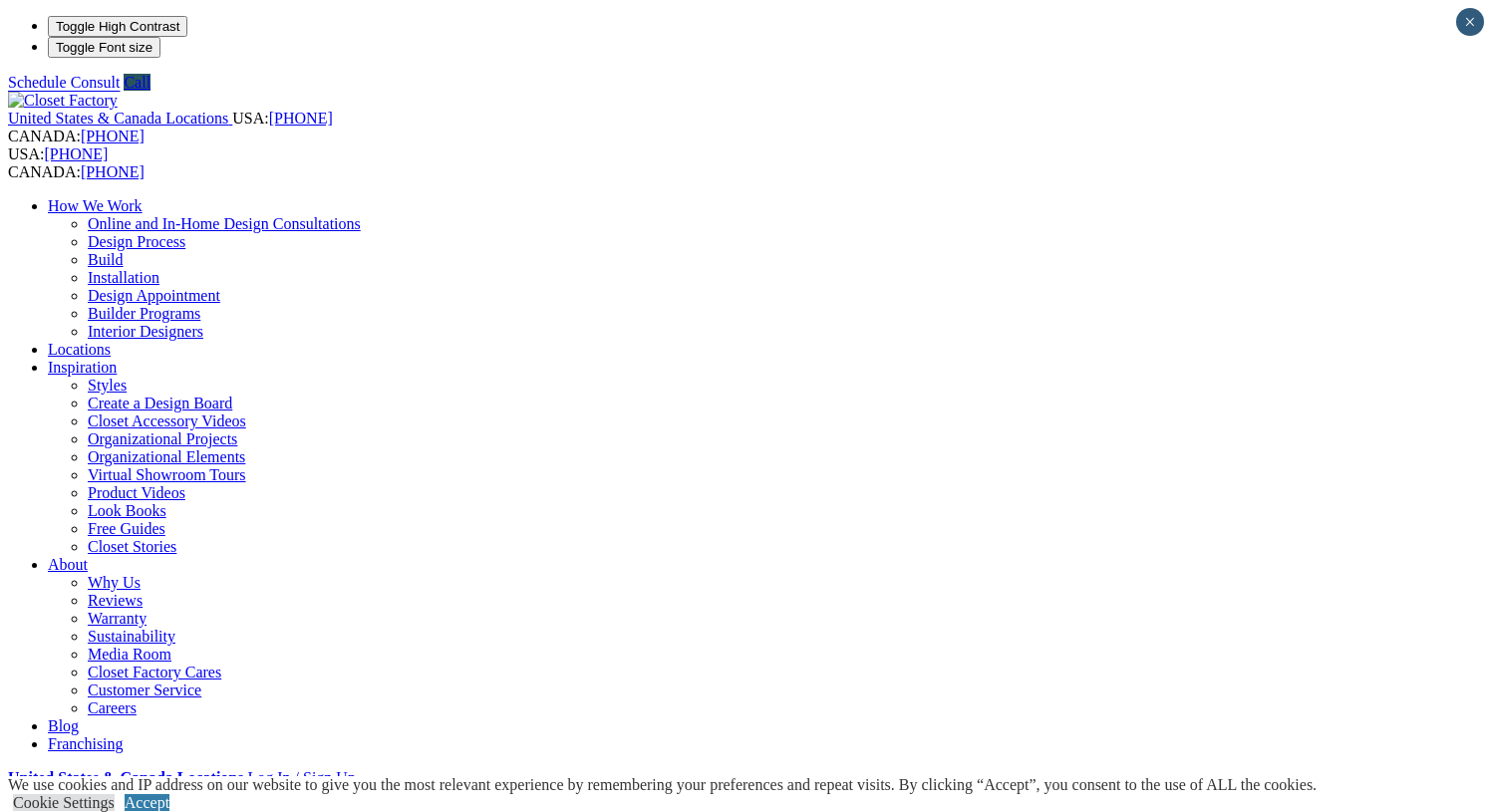 scroll, scrollTop: 0, scrollLeft: 0, axis: both 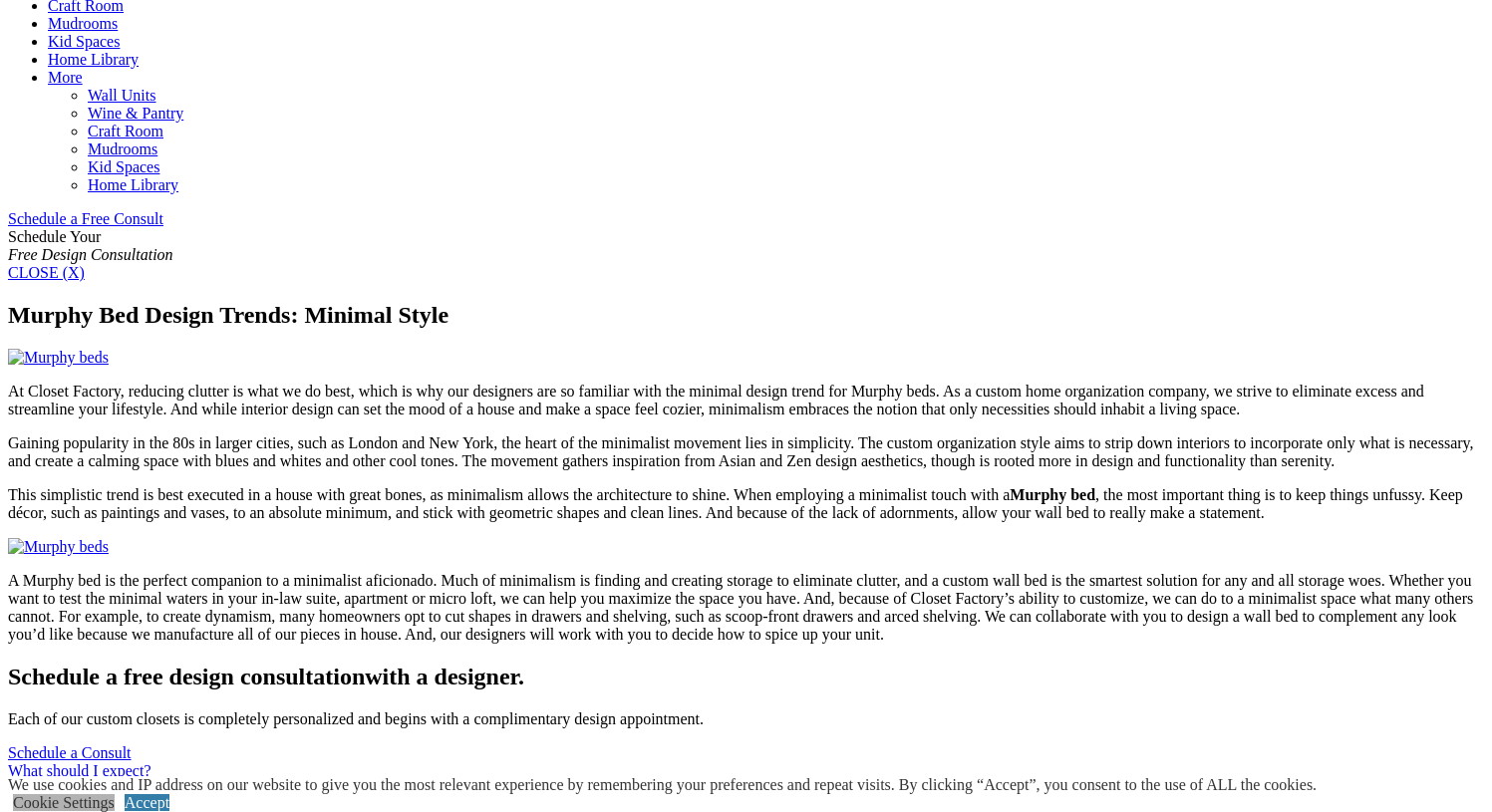 click on "Cookie Settings" at bounding box center (64, 802) 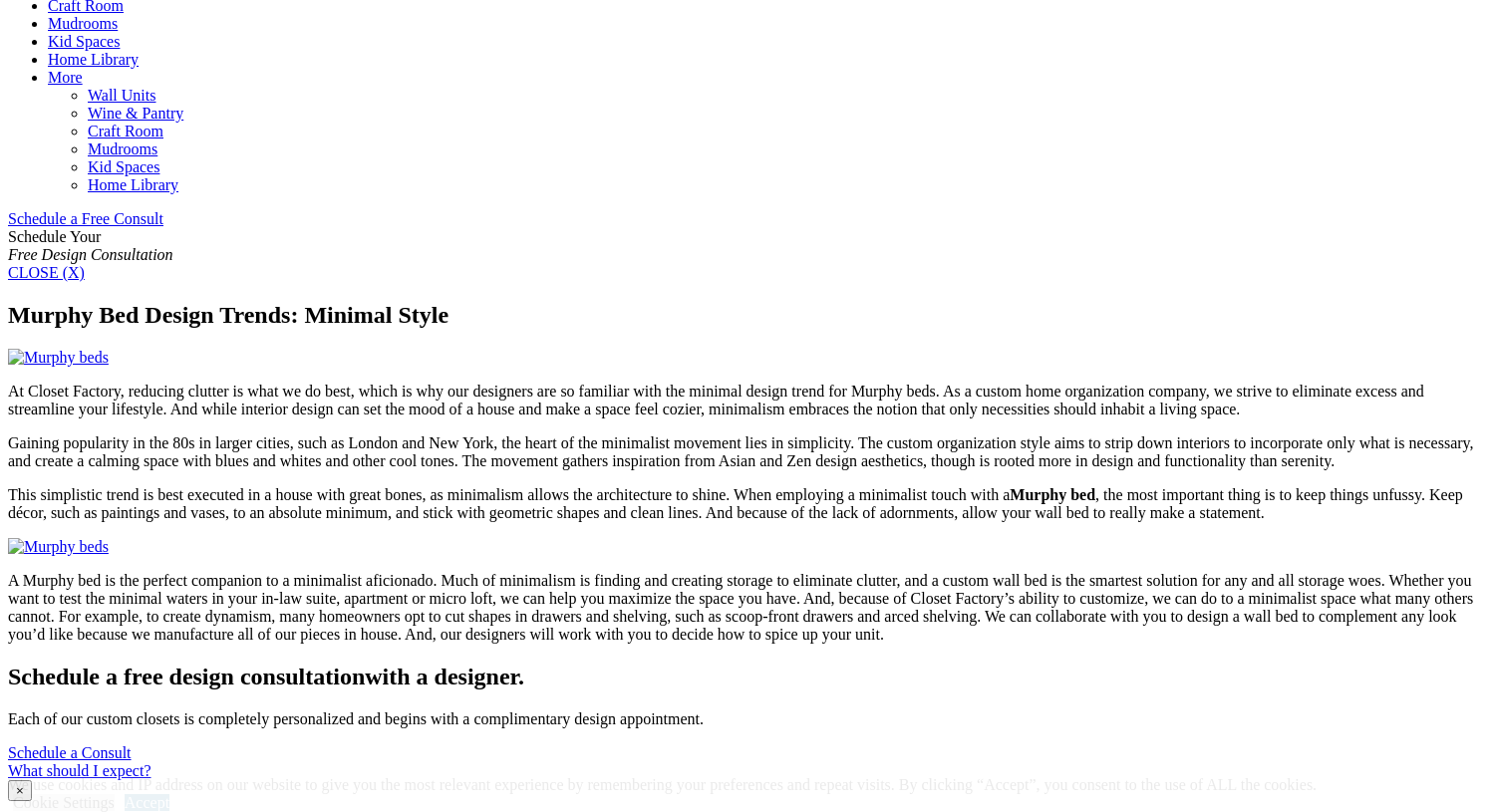 click on "SAVE & ACCEPT" at bounding box center [68, 14794] 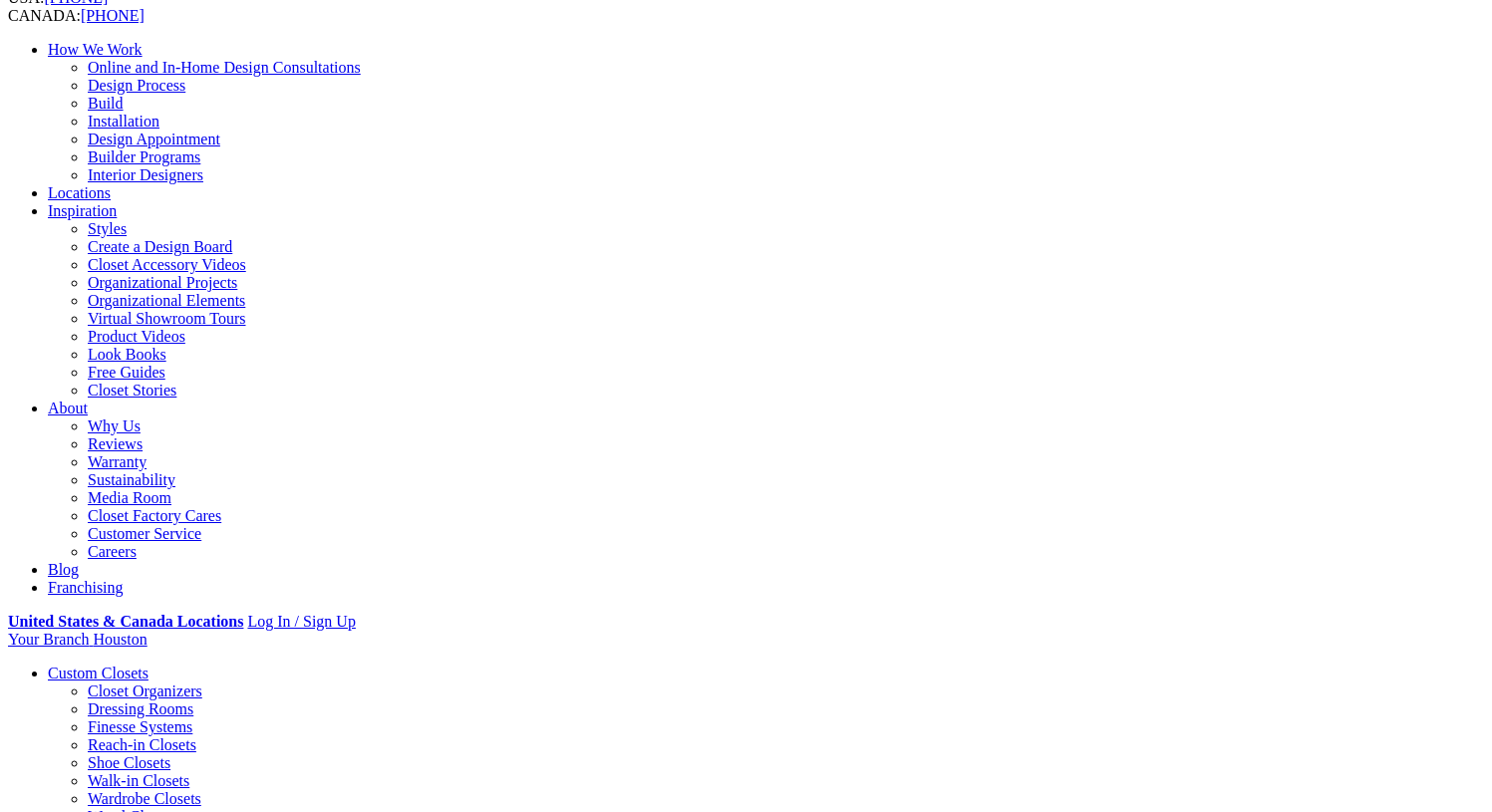 scroll, scrollTop: 193, scrollLeft: 0, axis: vertical 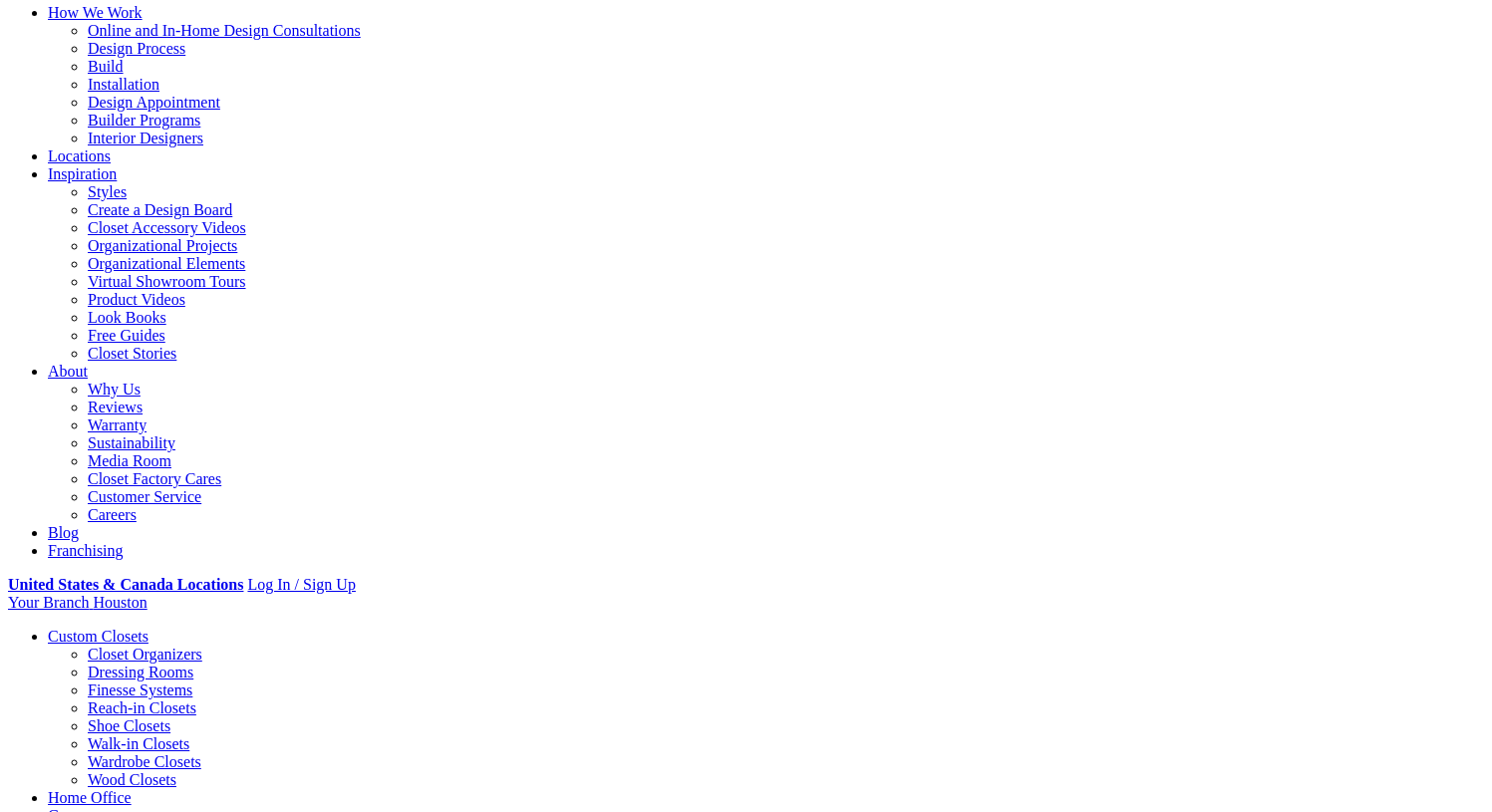 click at bounding box center [58, 1293] 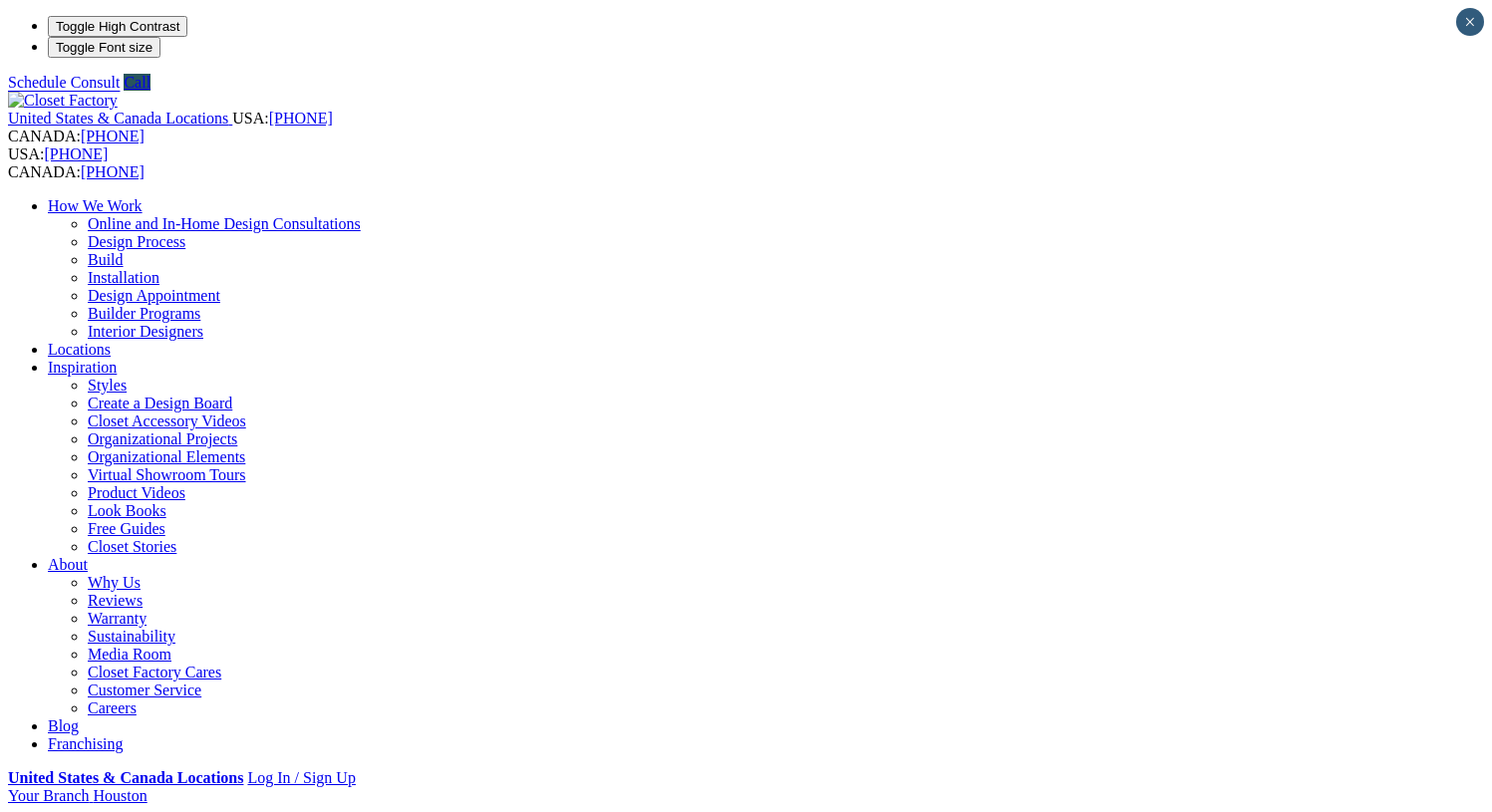scroll, scrollTop: 333, scrollLeft: 0, axis: vertical 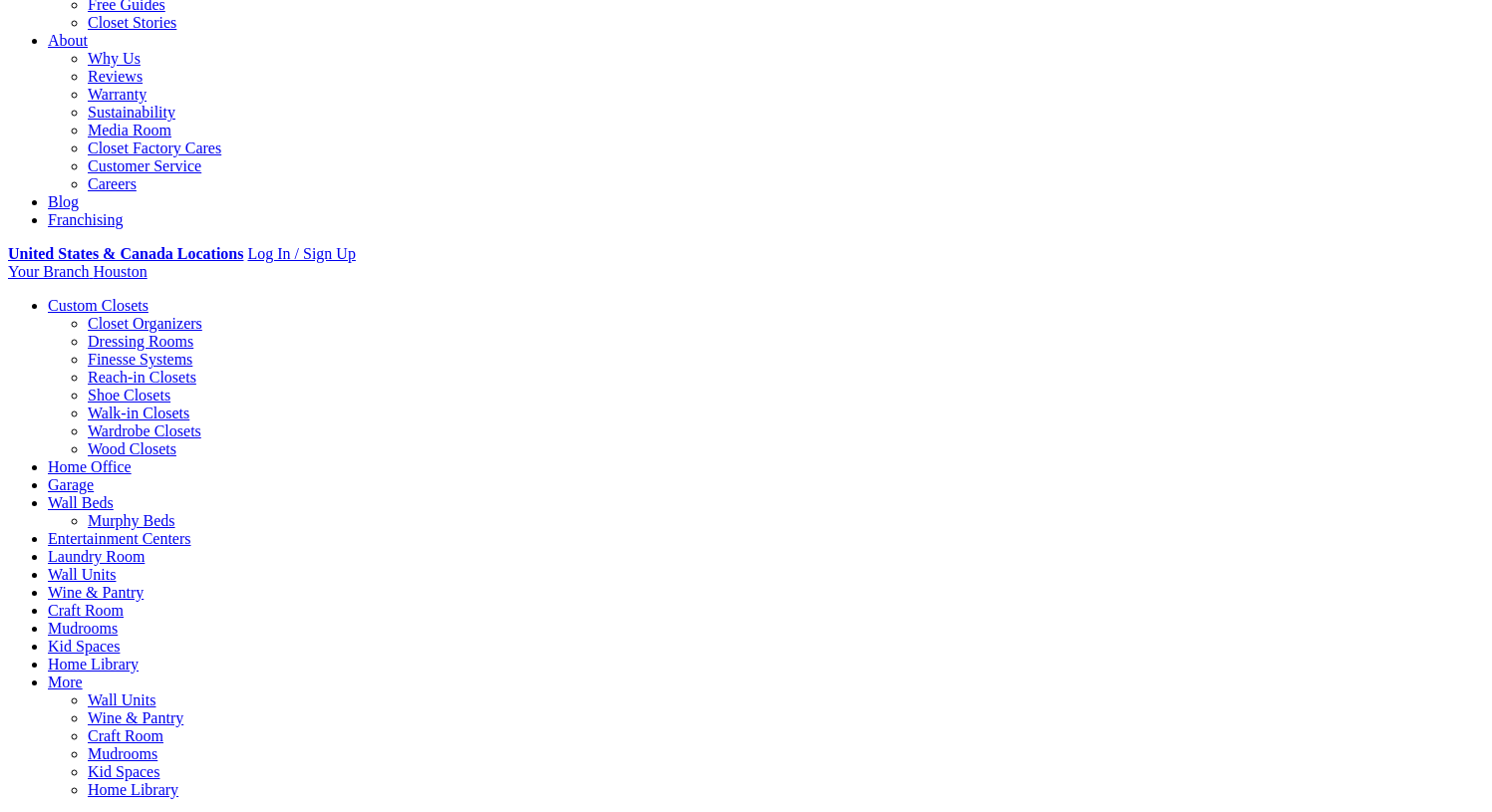 click on "Murphy Wall Bed Design Once we have addressed the function you want your Murphy wall bed to create, we hone in on the style and decorative embellishments that add the final design touches to your wall bed’s organization system. You will work collaboratively with your designer to create a wall bed that complements your décor tastes. Whether you decide it’s best to stick to the architectural nature of your home, or want to add variance with a complimentary design style, our vast selection of melamine, wood, and countless accents ensure a design just as unique as you are." at bounding box center [746, 2110] 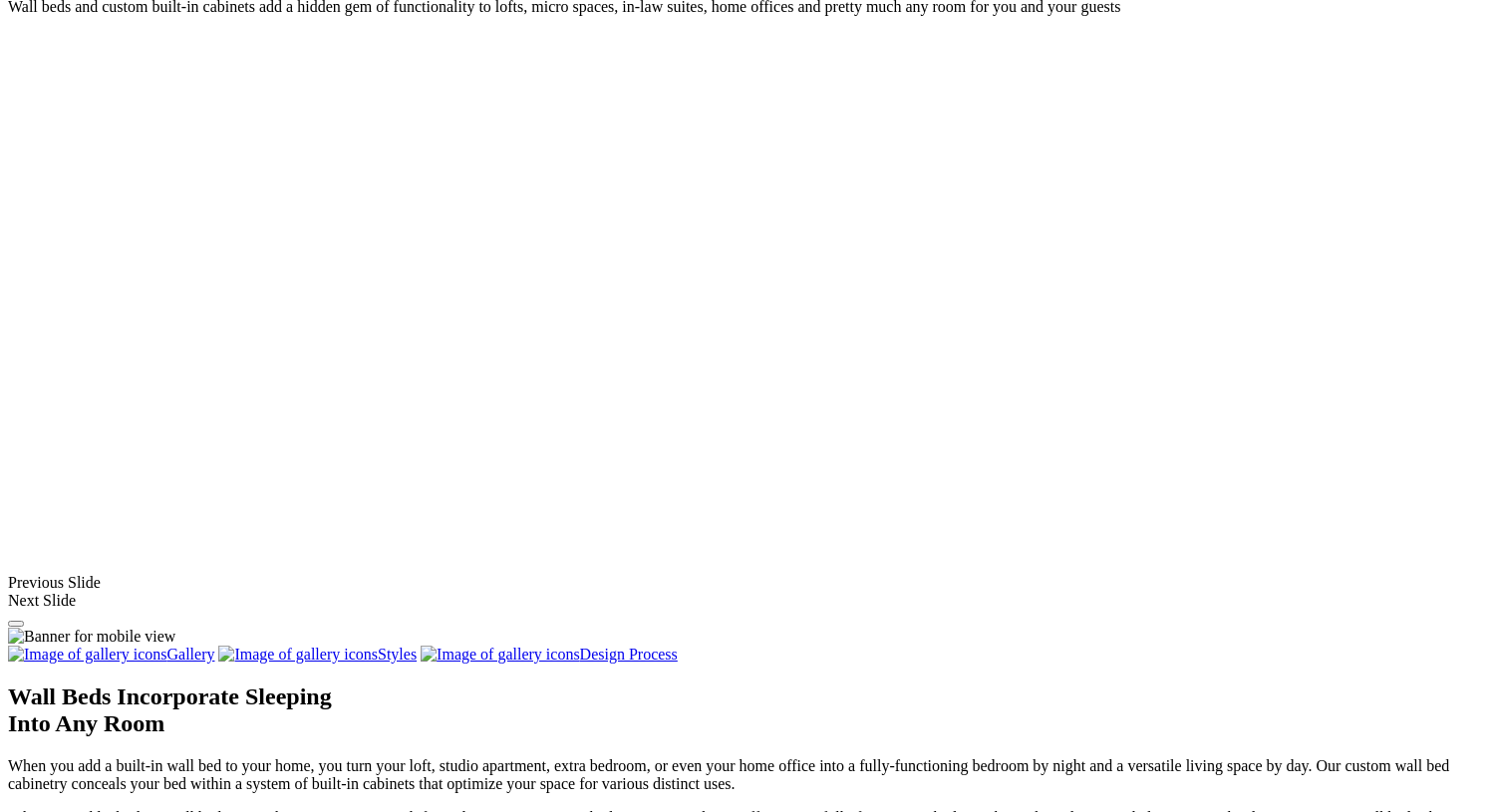 scroll, scrollTop: 974, scrollLeft: 0, axis: vertical 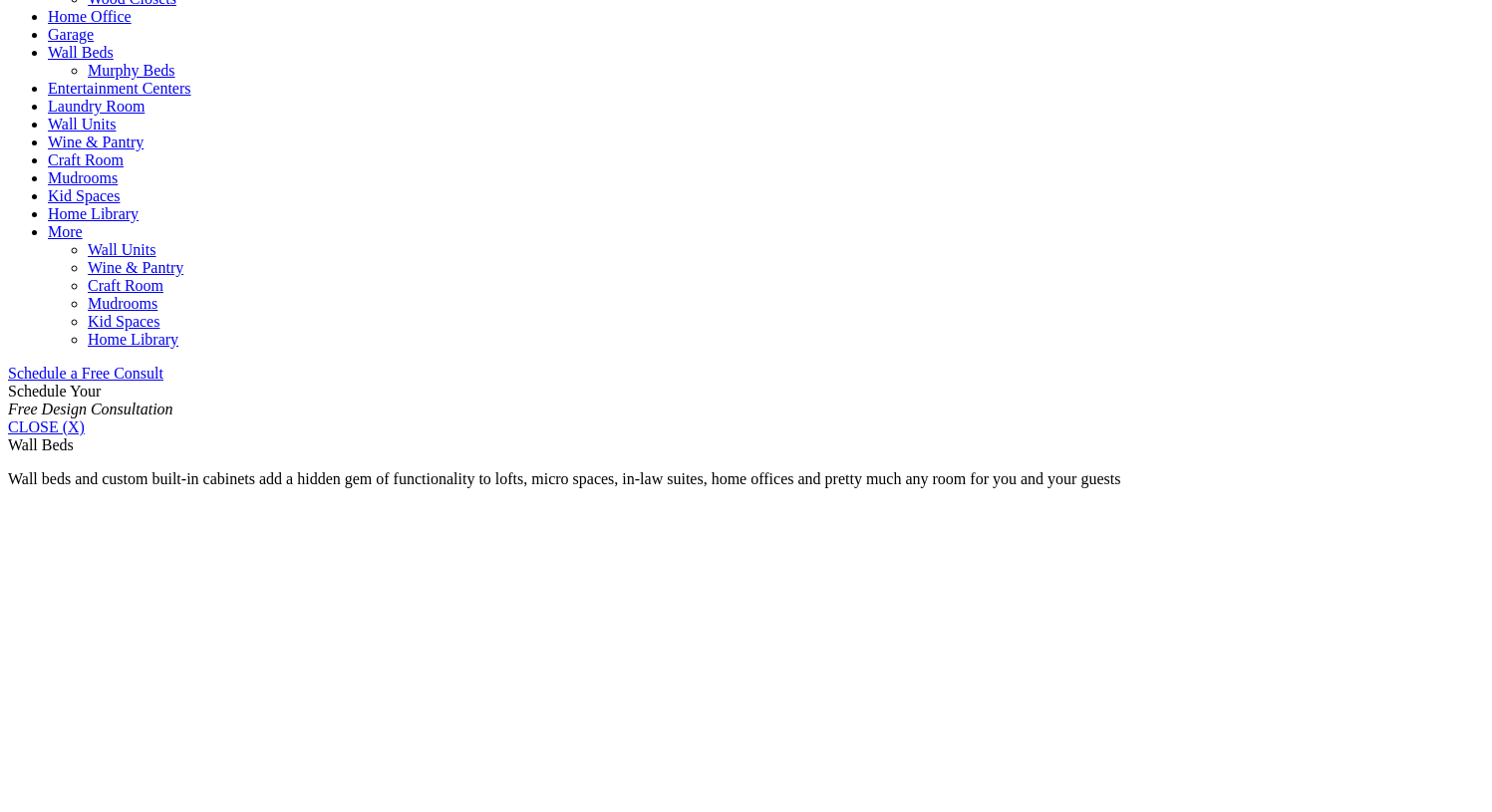 click on "All" at bounding box center (58, 1809) 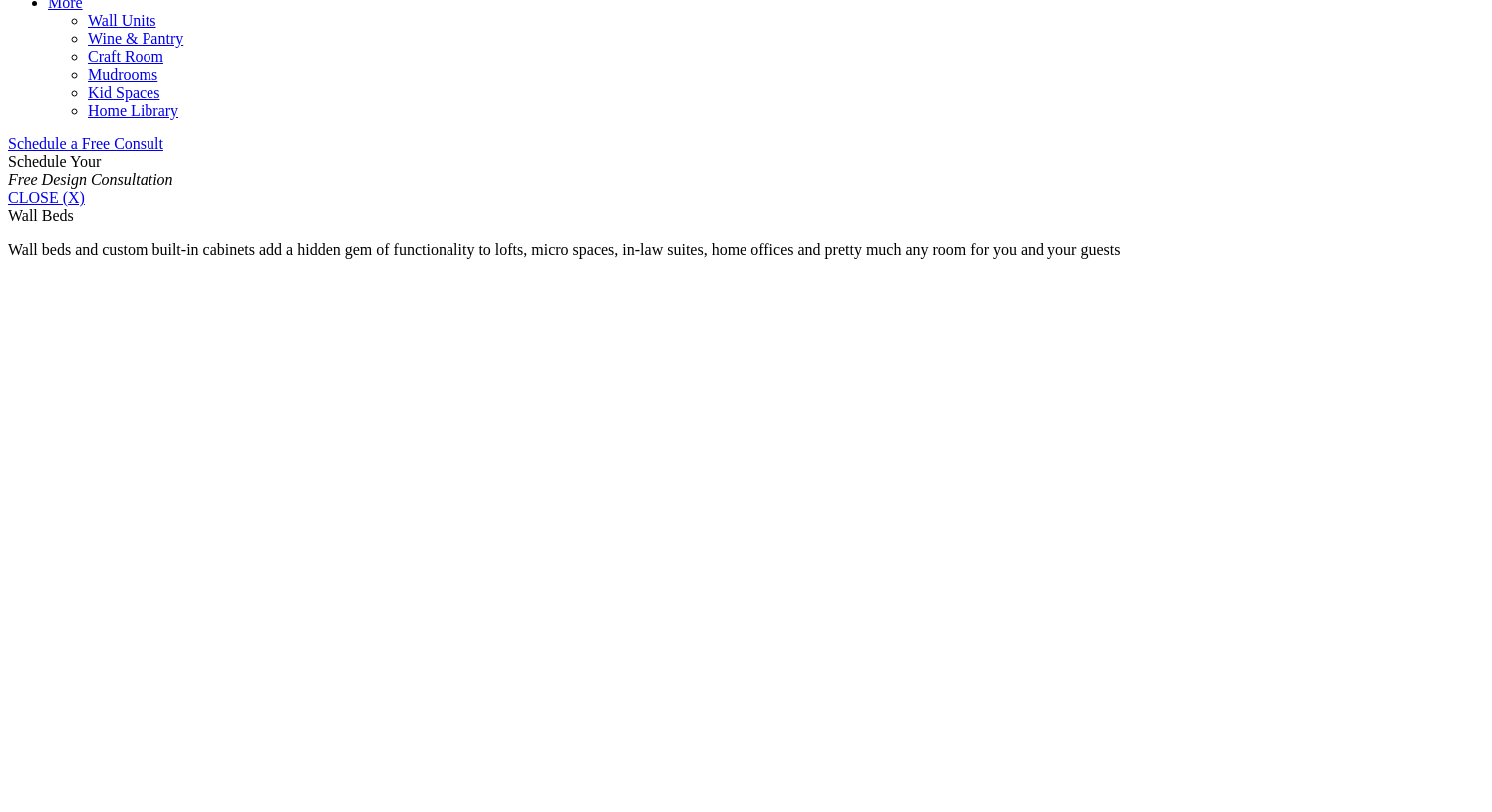 scroll, scrollTop: 1324, scrollLeft: 0, axis: vertical 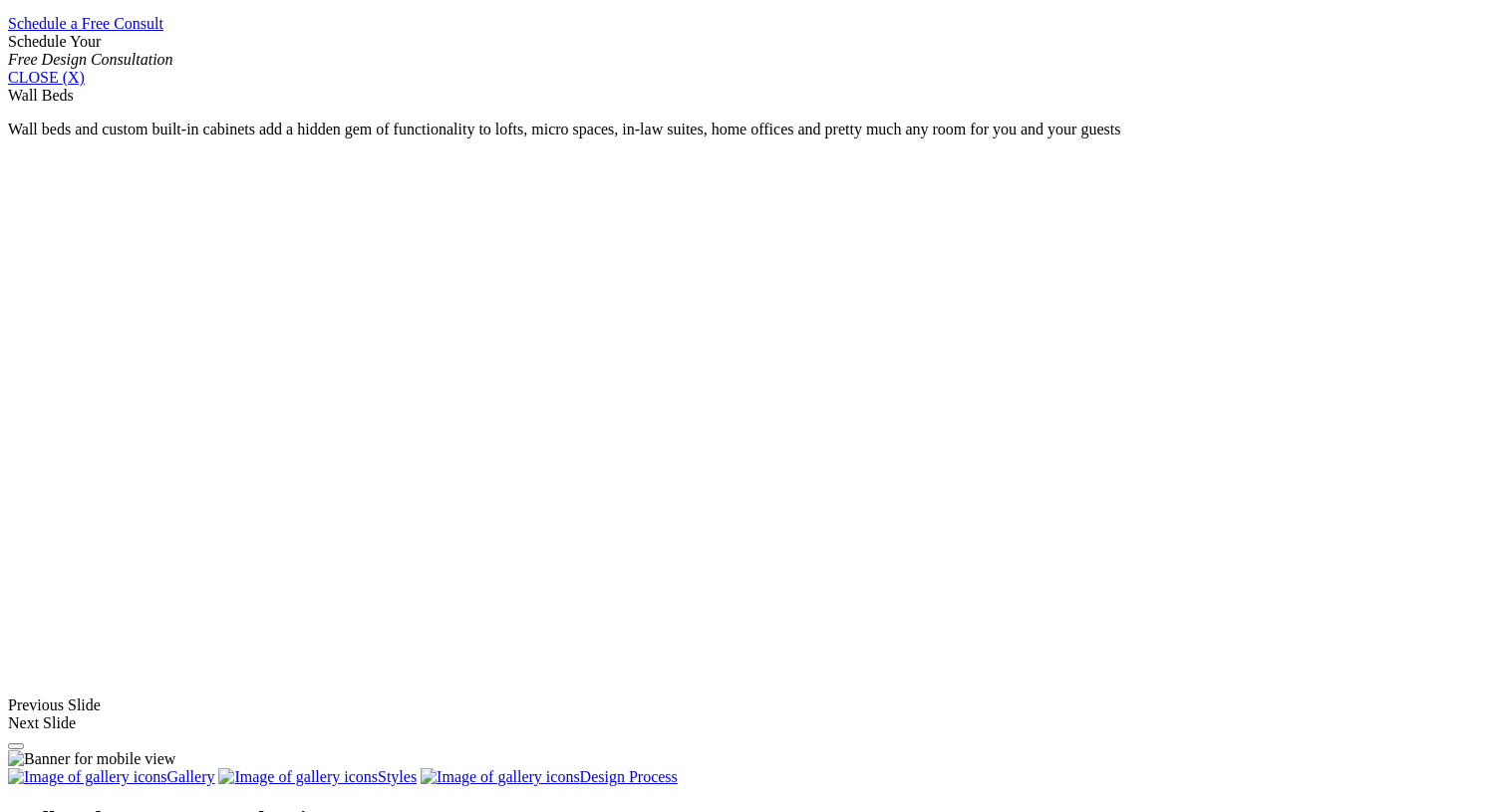 click at bounding box center (794, 1641) 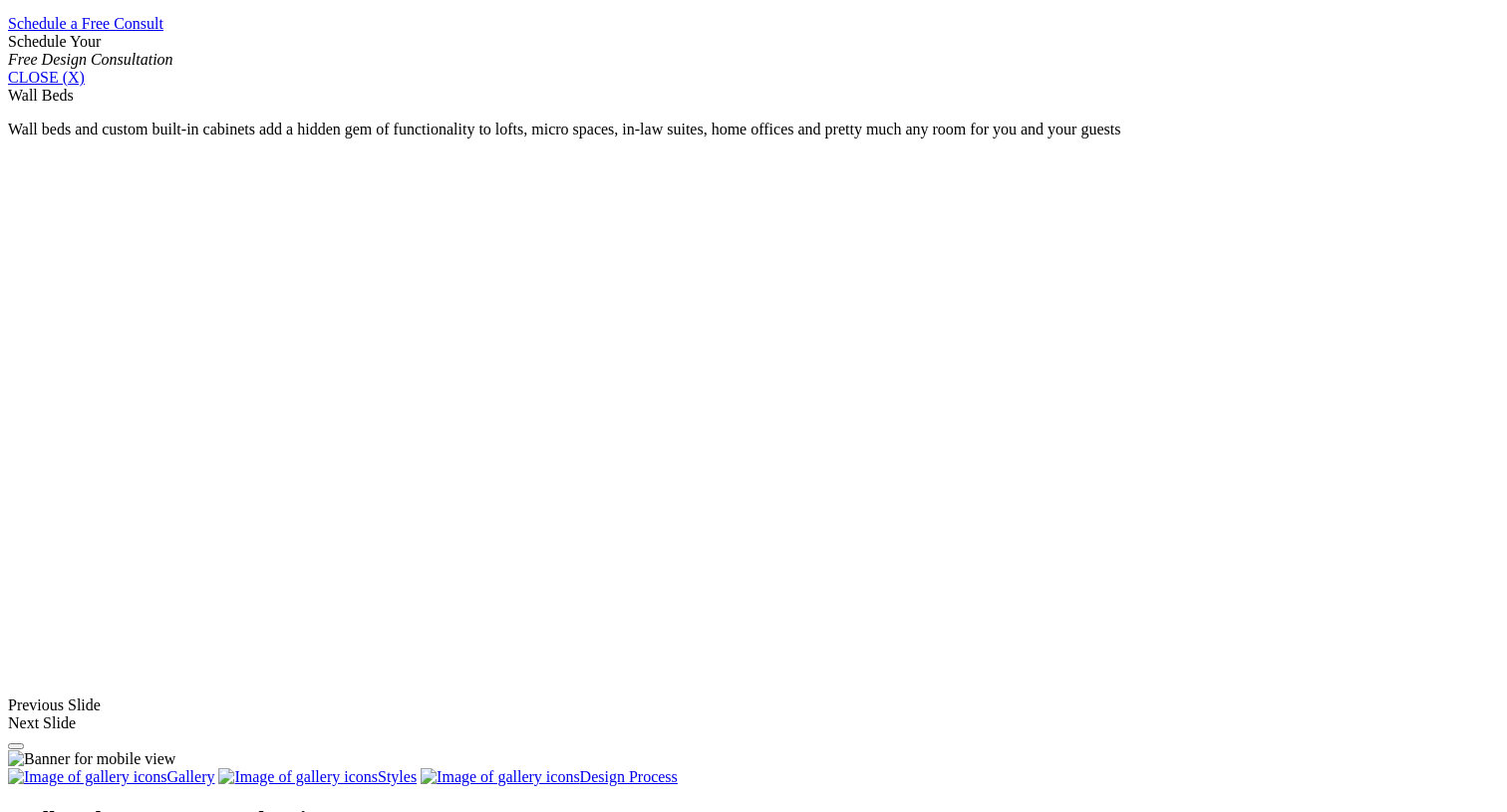click at bounding box center (8, 35102) 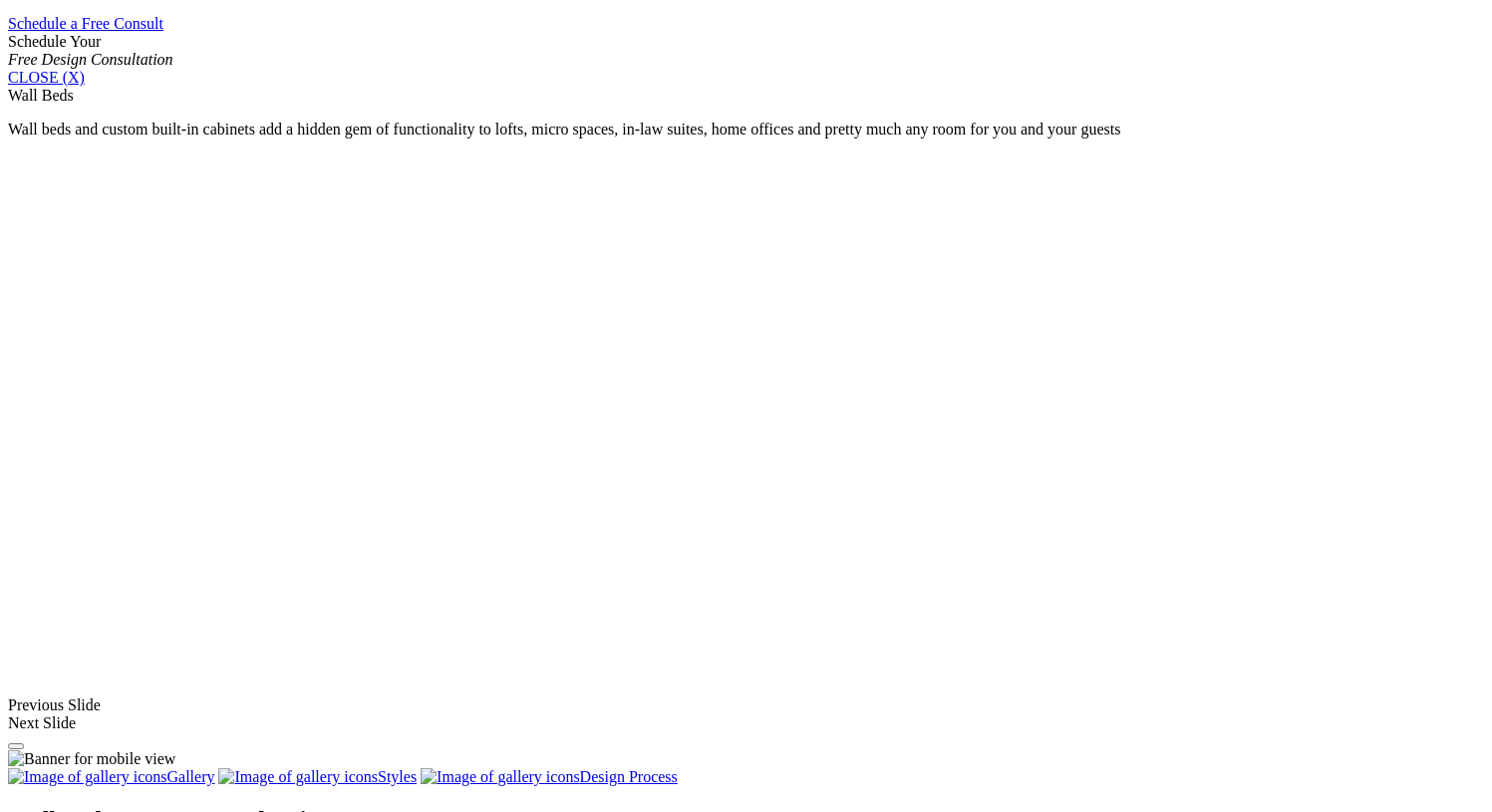 click at bounding box center (350, 1814) 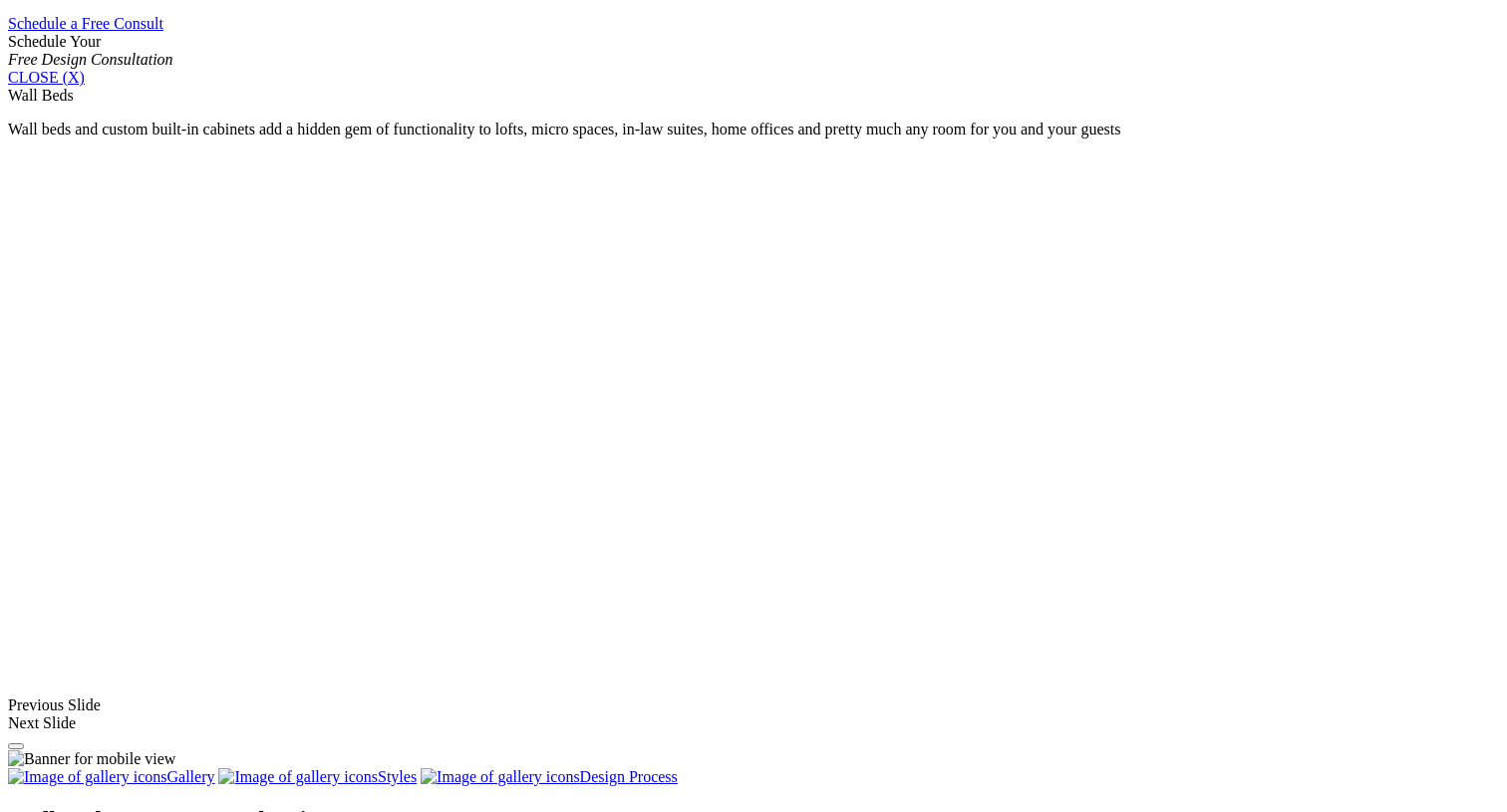 click at bounding box center (8, 35102) 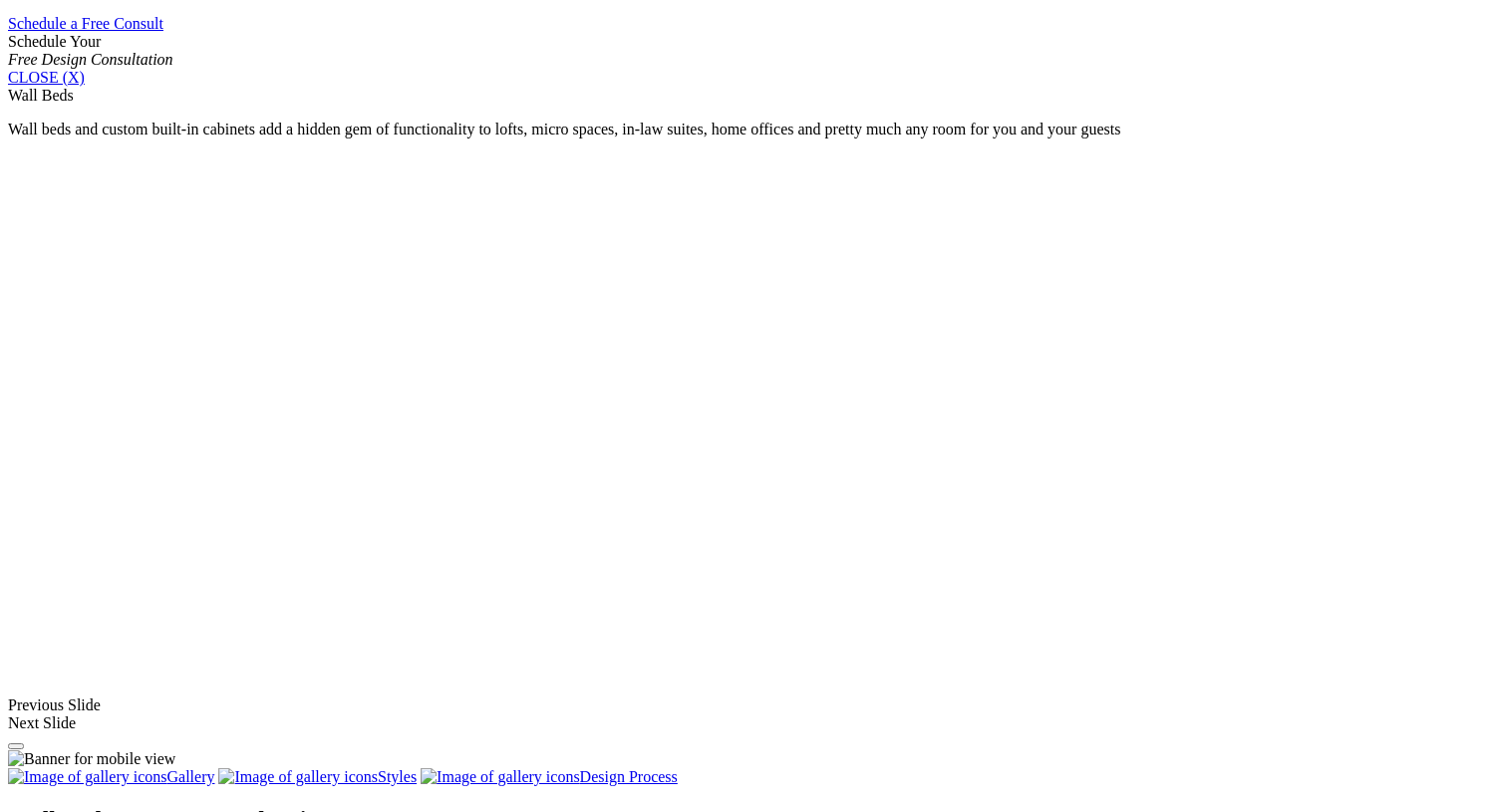 scroll, scrollTop: 1671, scrollLeft: 0, axis: vertical 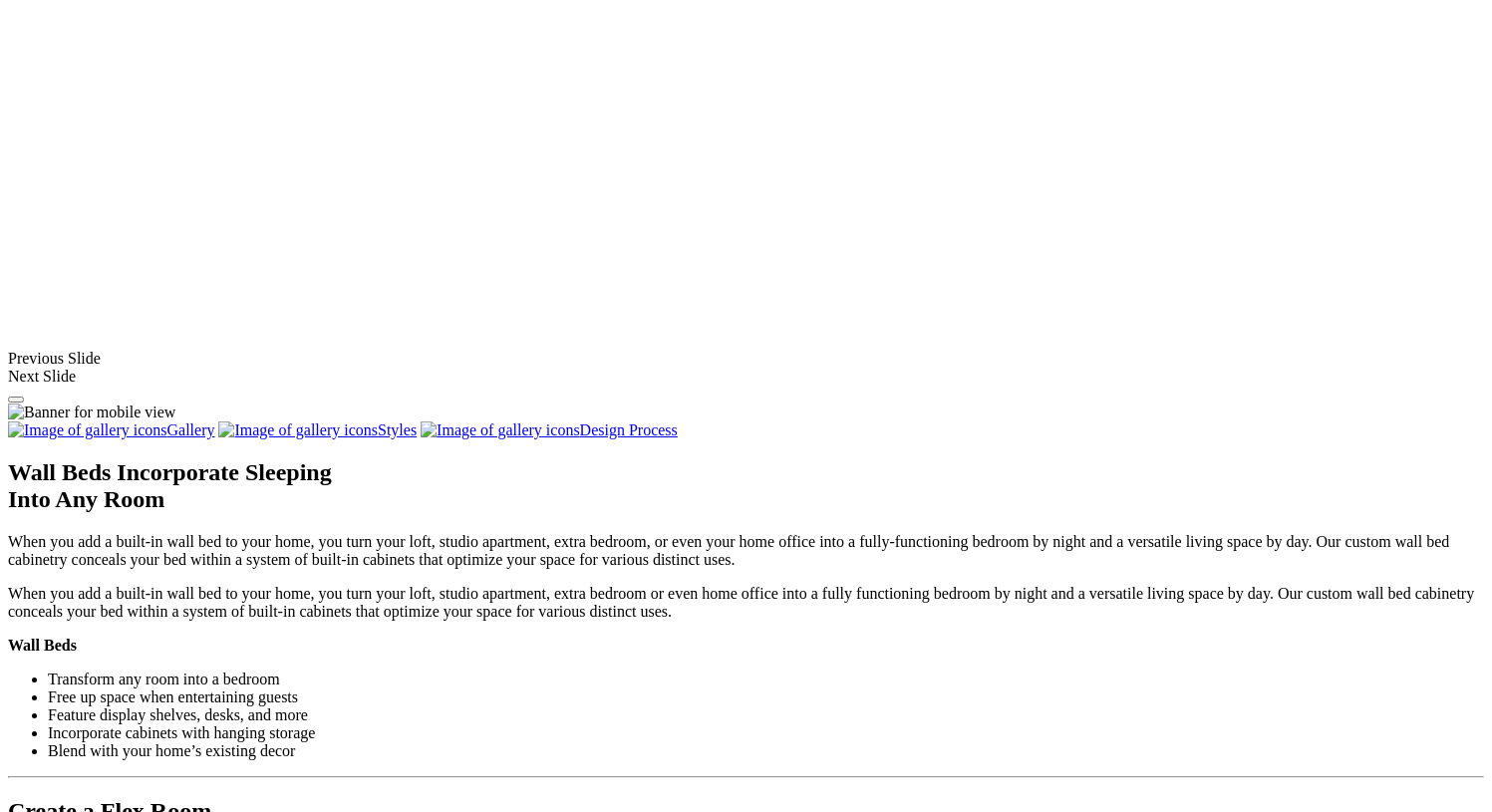 click on "Load More" at bounding box center [44, 1966] 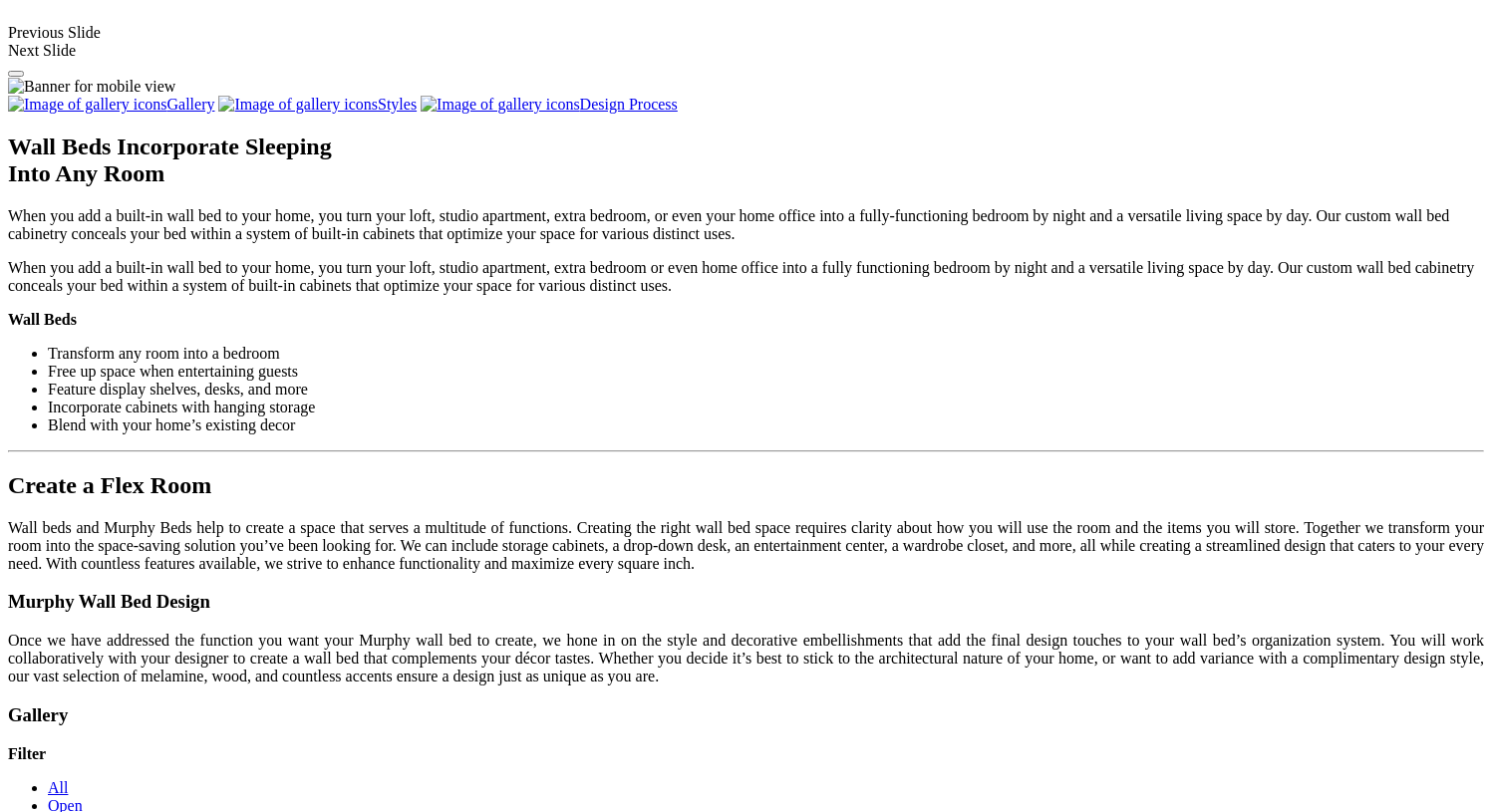 scroll, scrollTop: 2044, scrollLeft: 0, axis: vertical 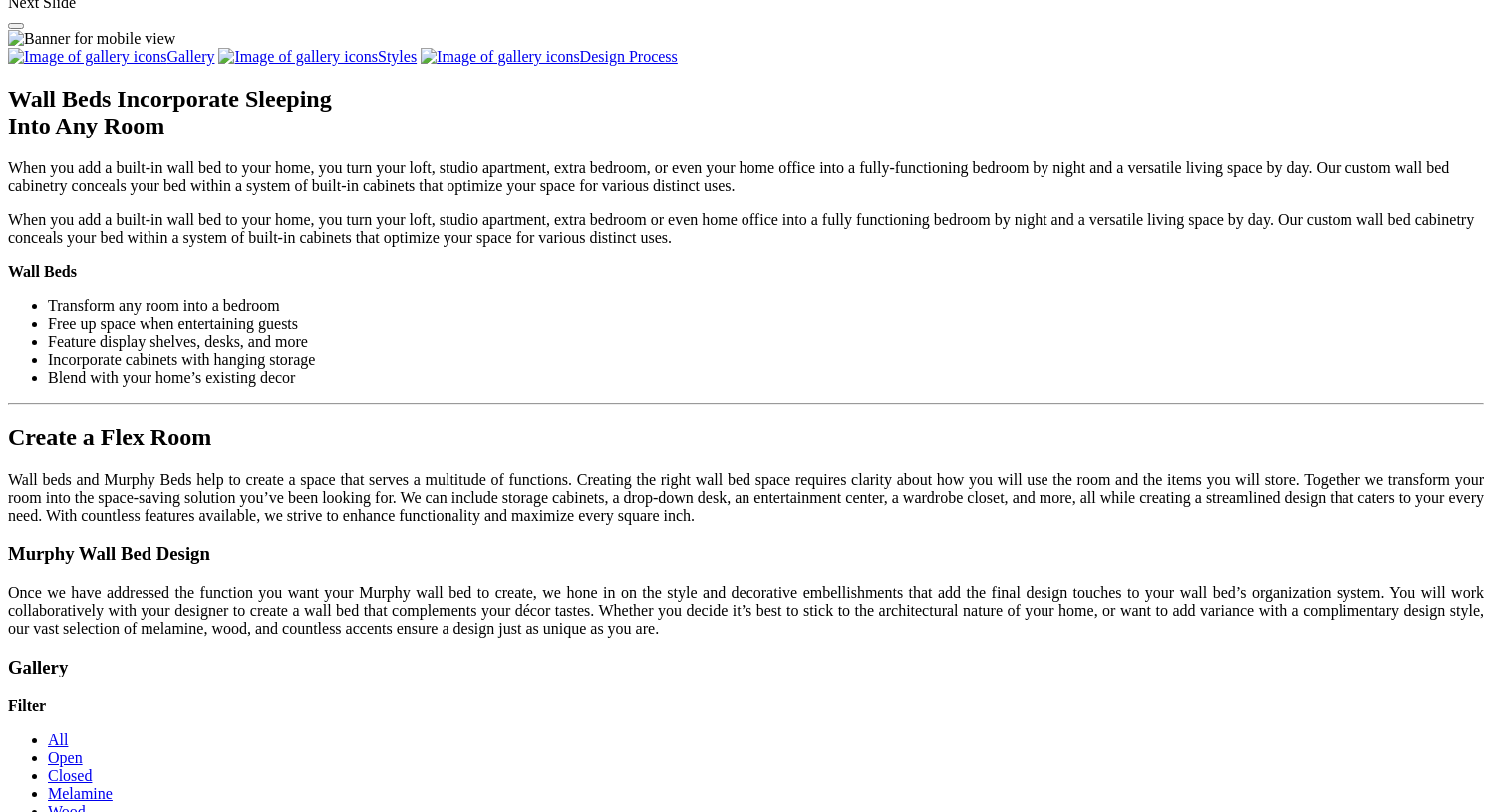click on "Styles" at bounding box center [317, 56] 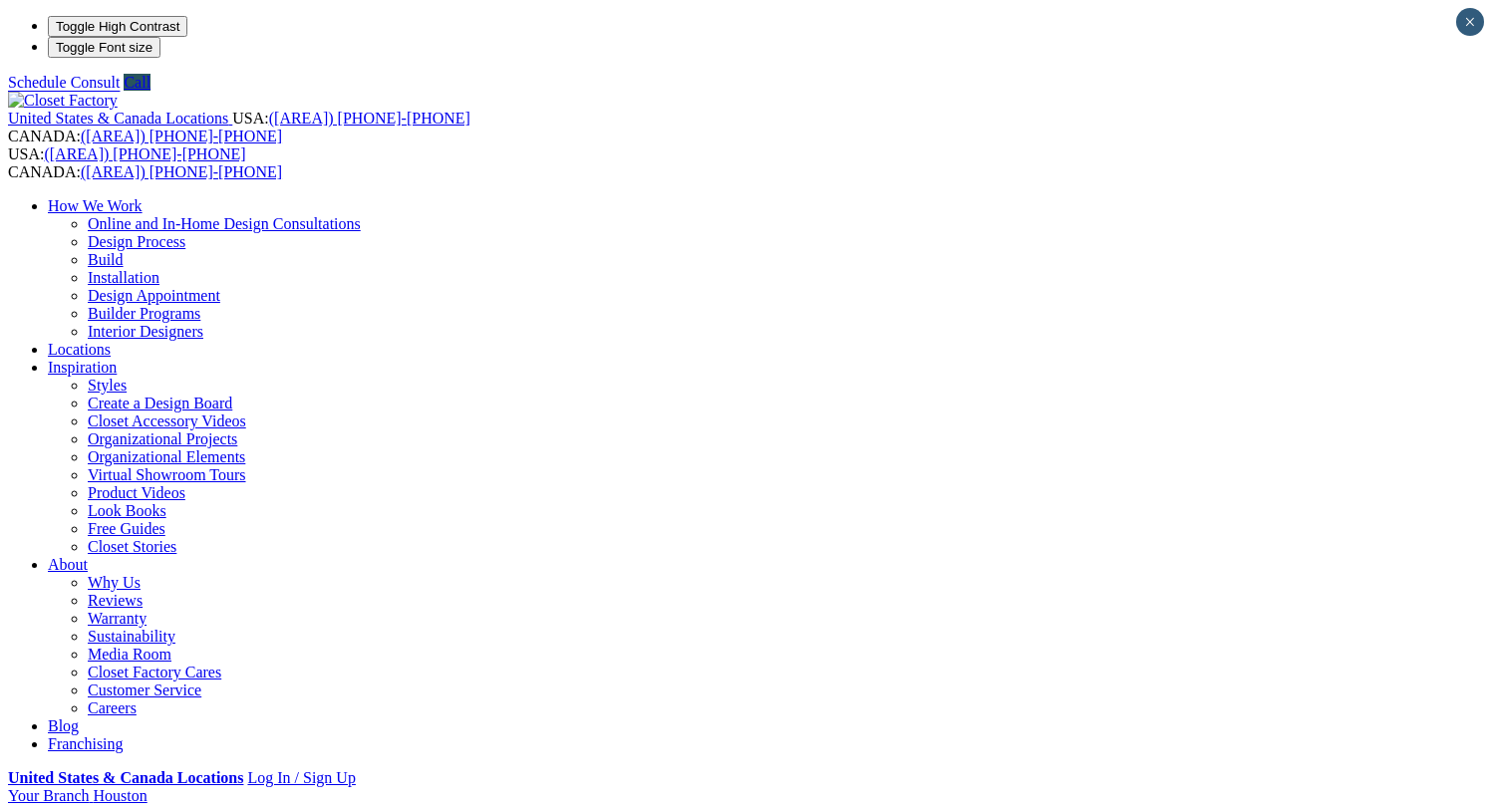 scroll, scrollTop: 0, scrollLeft: 0, axis: both 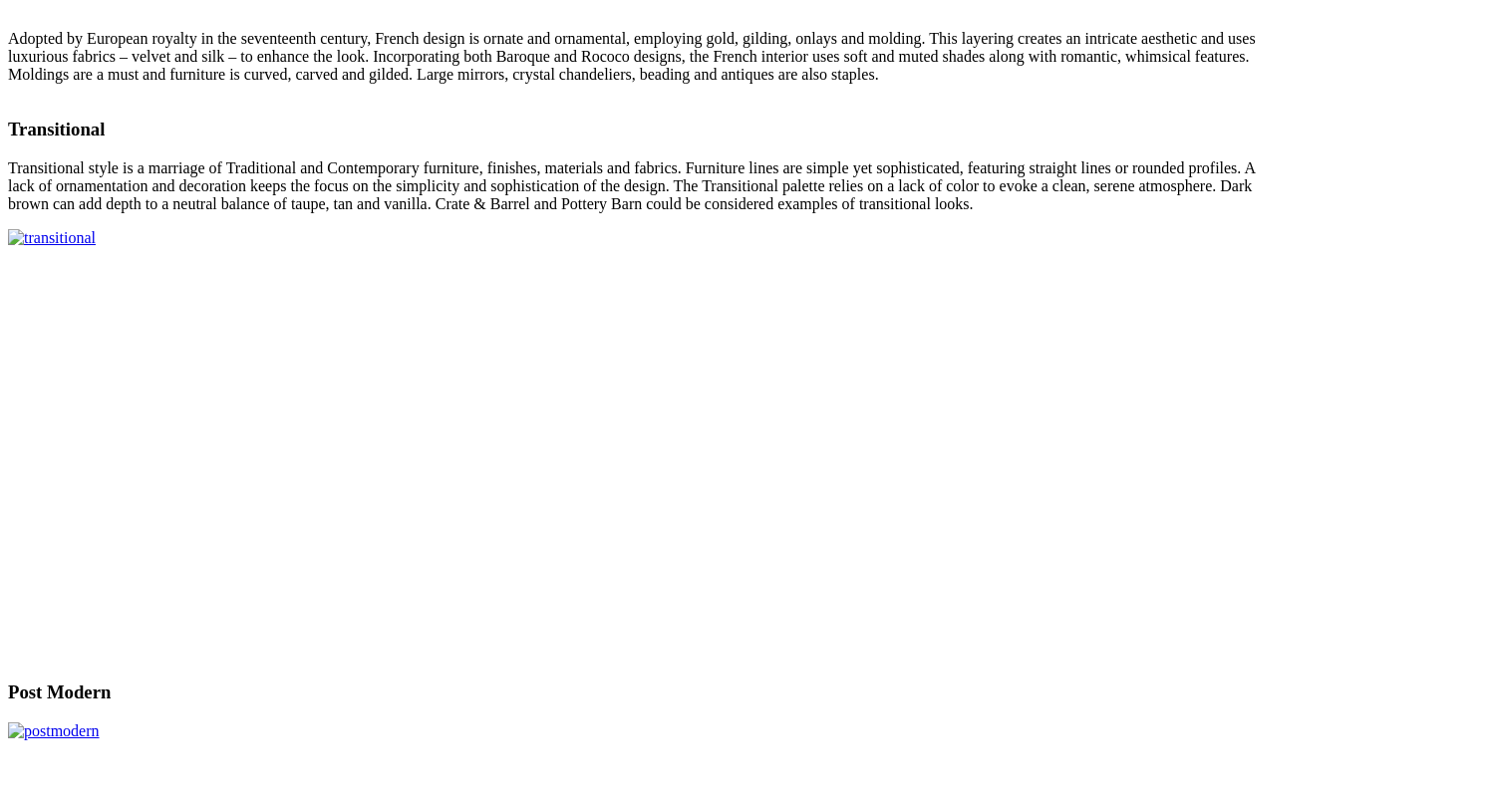click on "Your Branch
[CITY]
[ZIP]
*" at bounding box center [746, -3244] 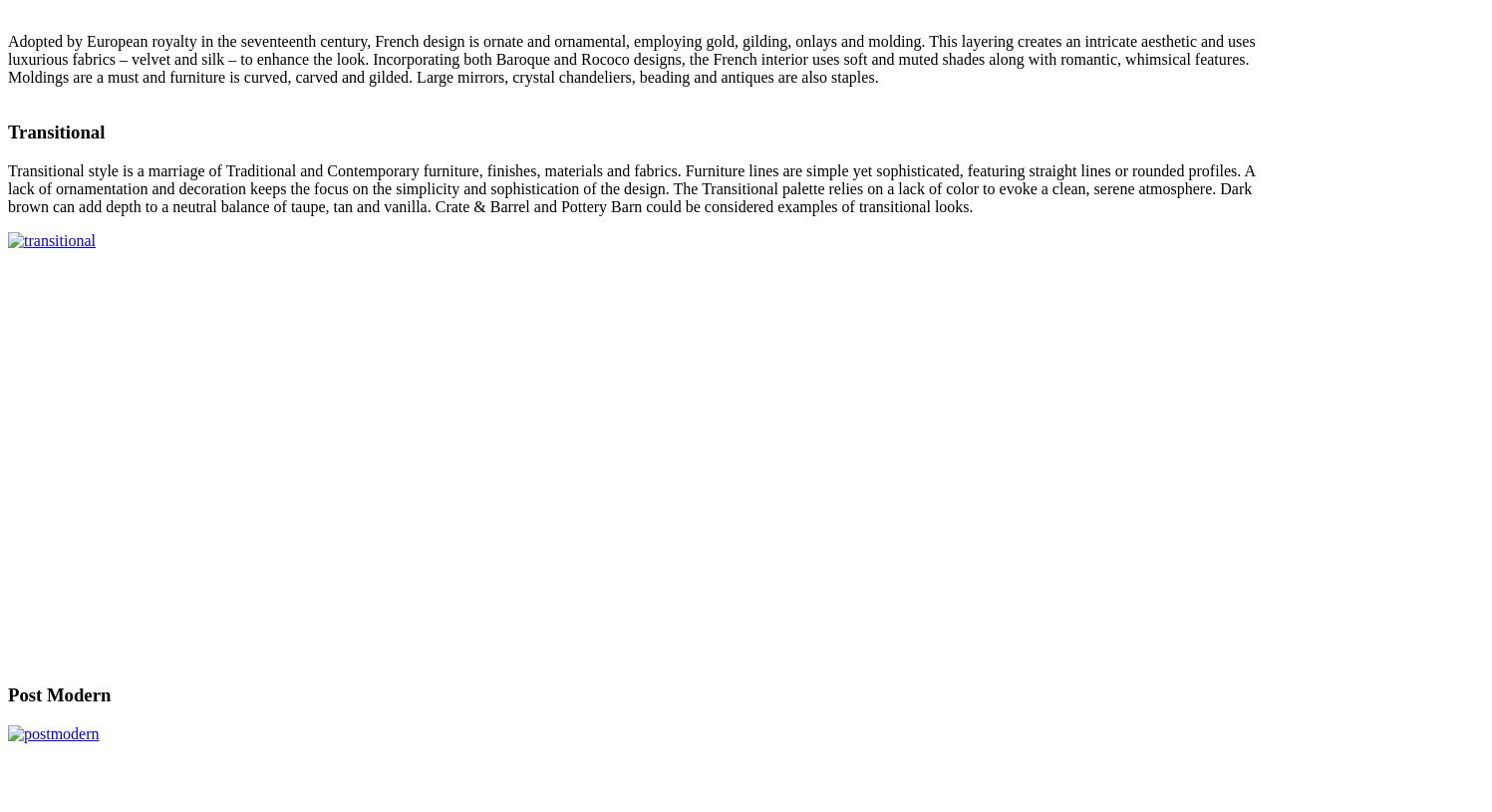 type on "*****" 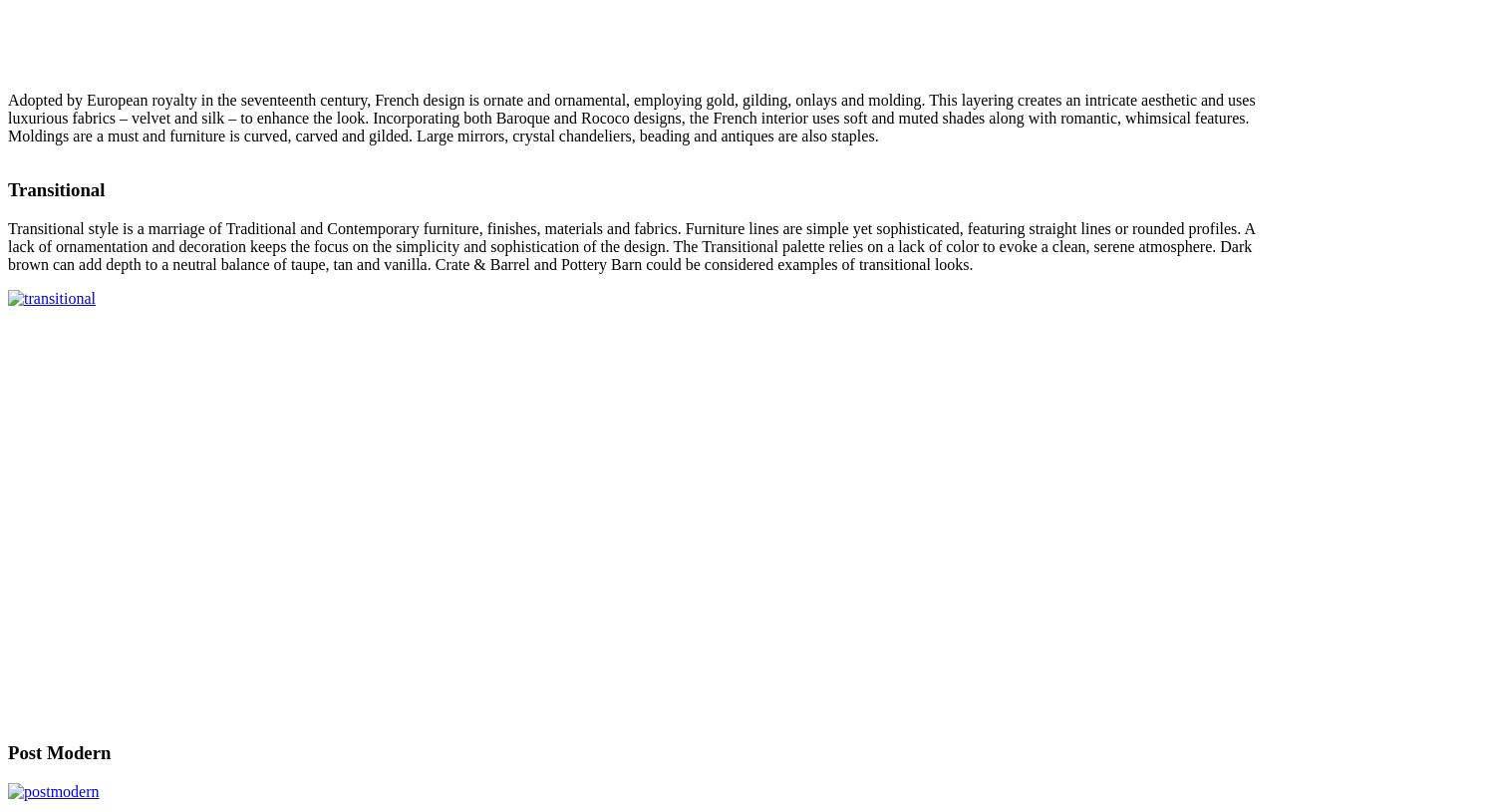 click on "More" at bounding box center (65, -2835) 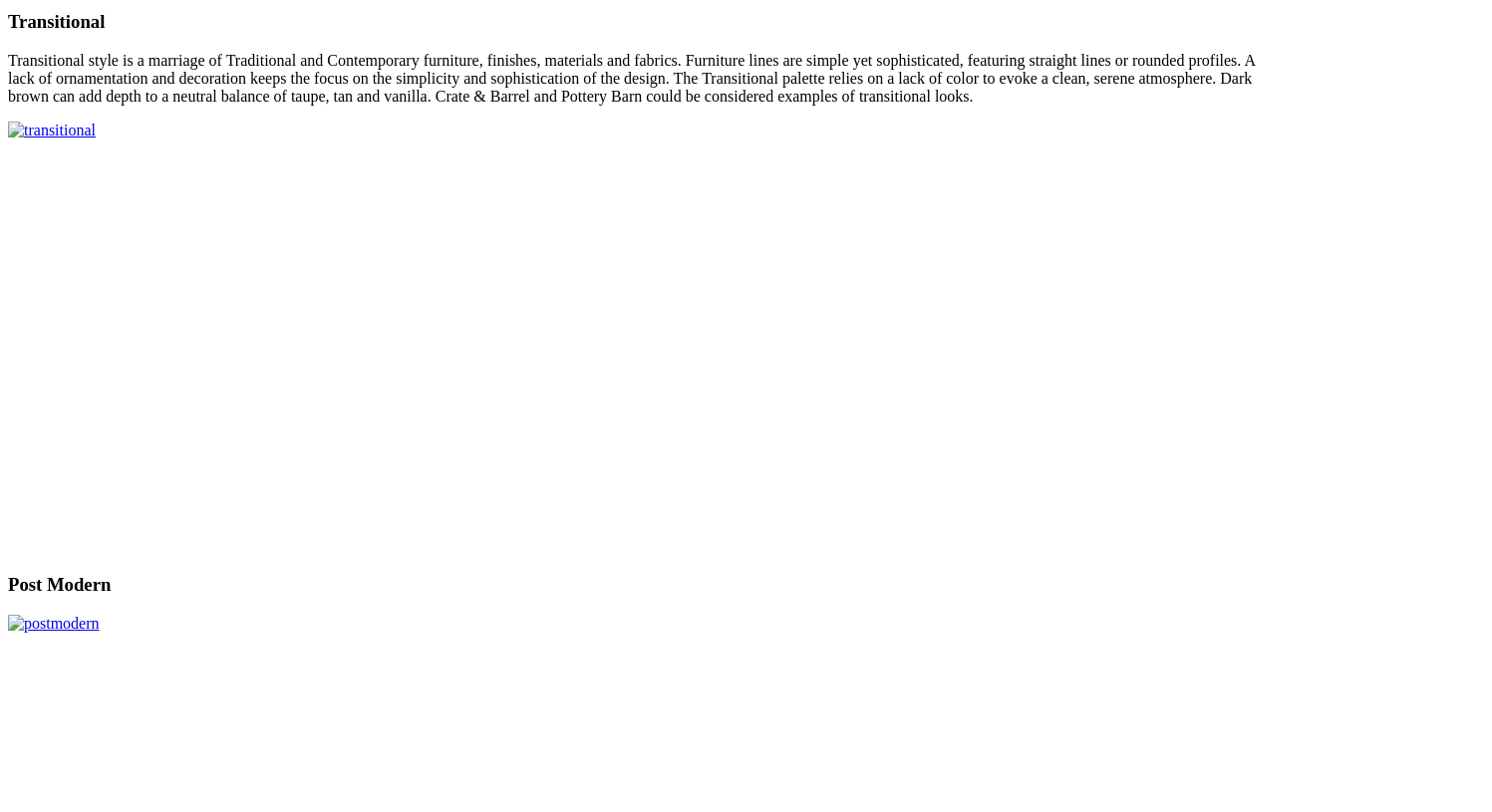 click on "More" at bounding box center [65, -2835] 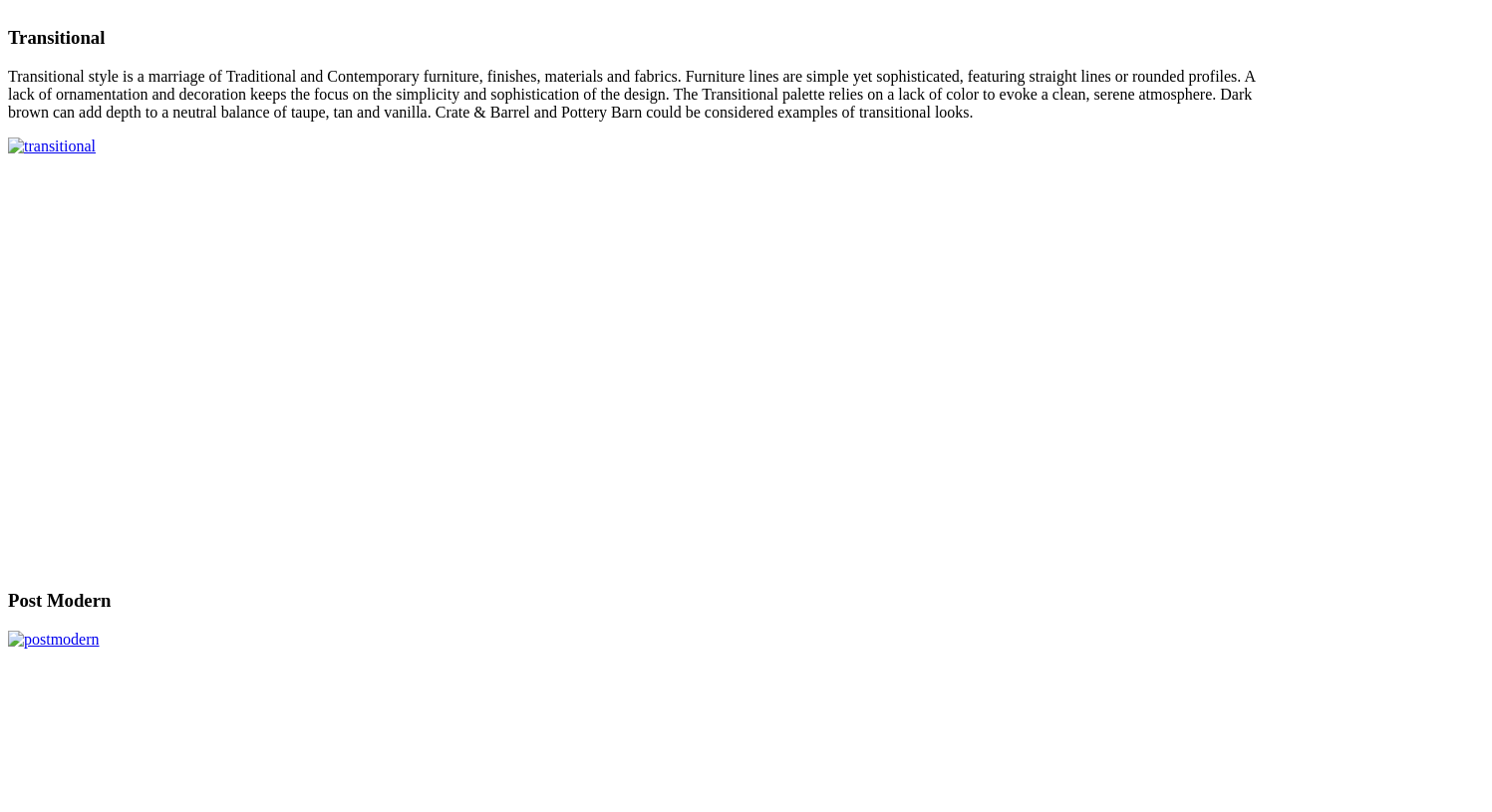 click on "Wall Beds" at bounding box center (81, -3014) 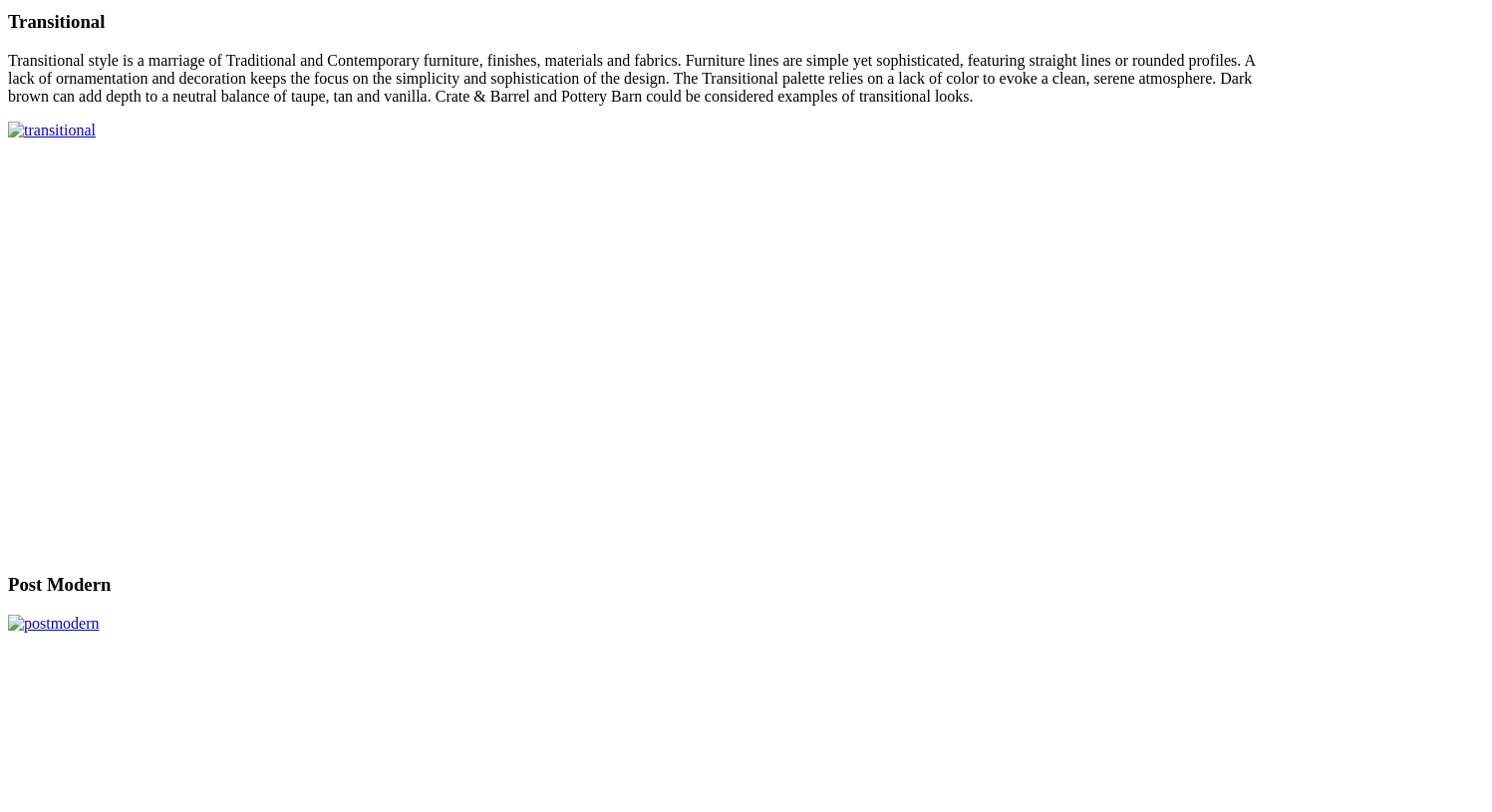 click on "Murphy Beds" at bounding box center (132, -2996) 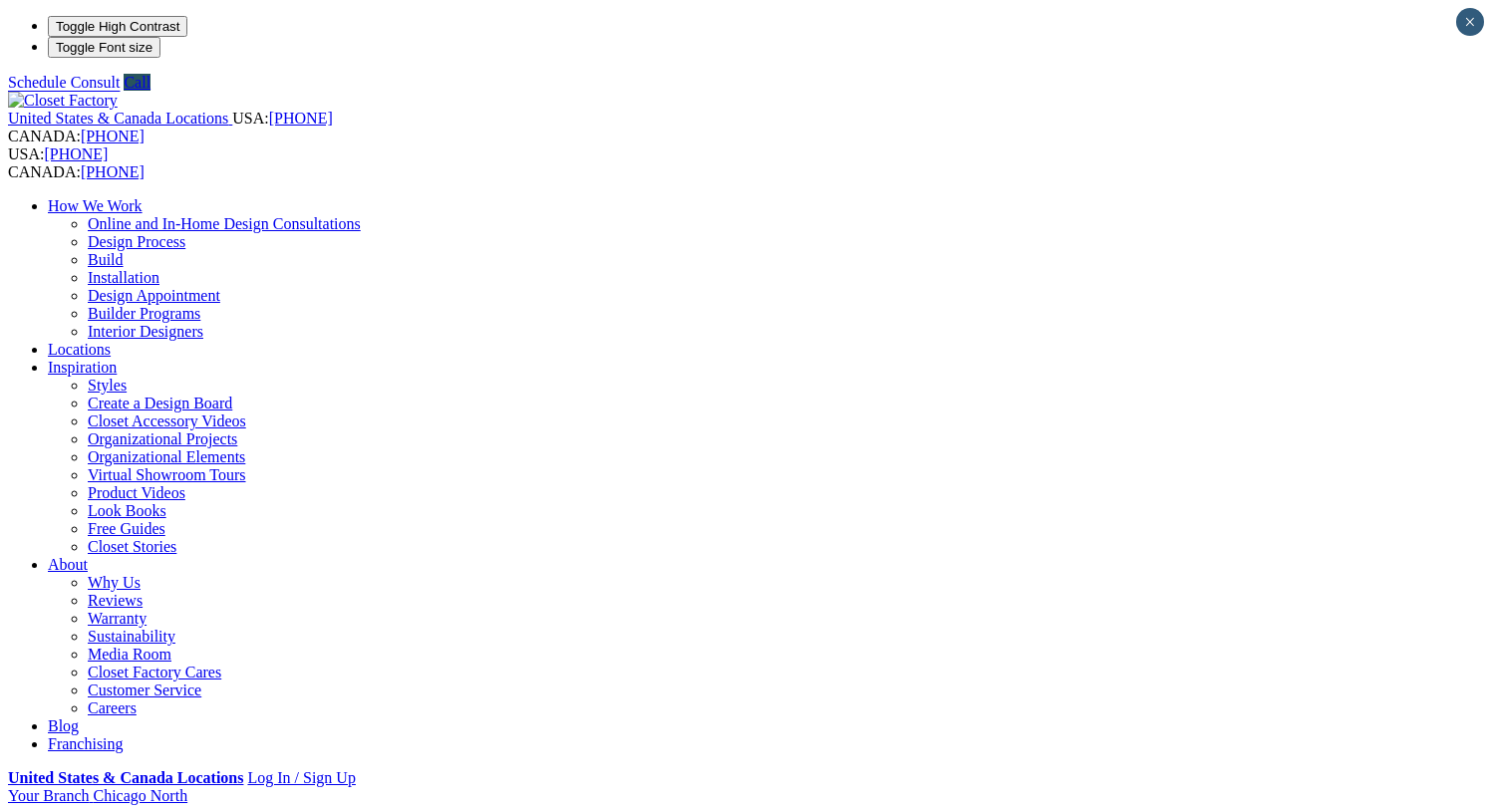 scroll, scrollTop: 0, scrollLeft: 0, axis: both 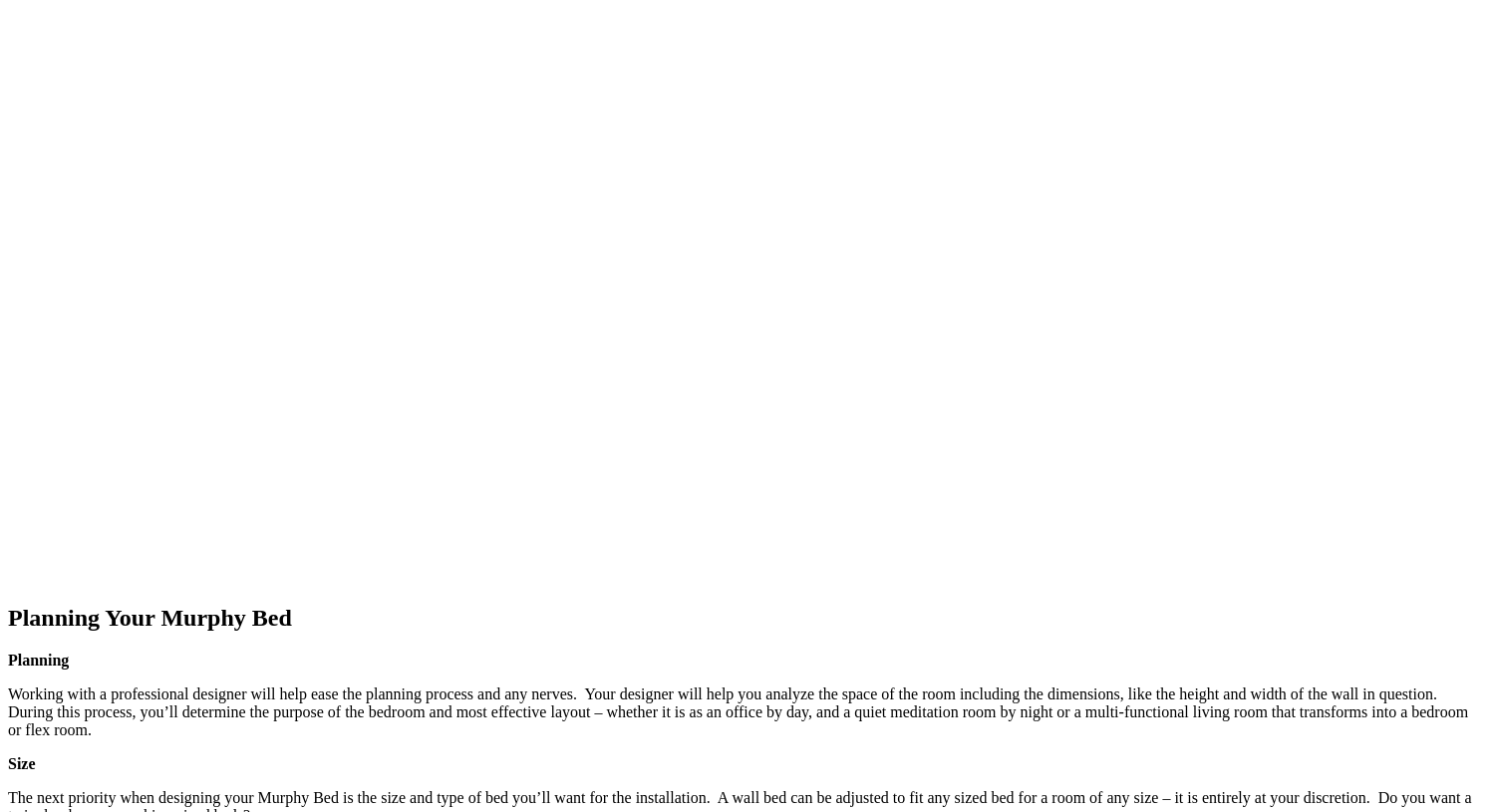 click at bounding box center (-427, 1318) 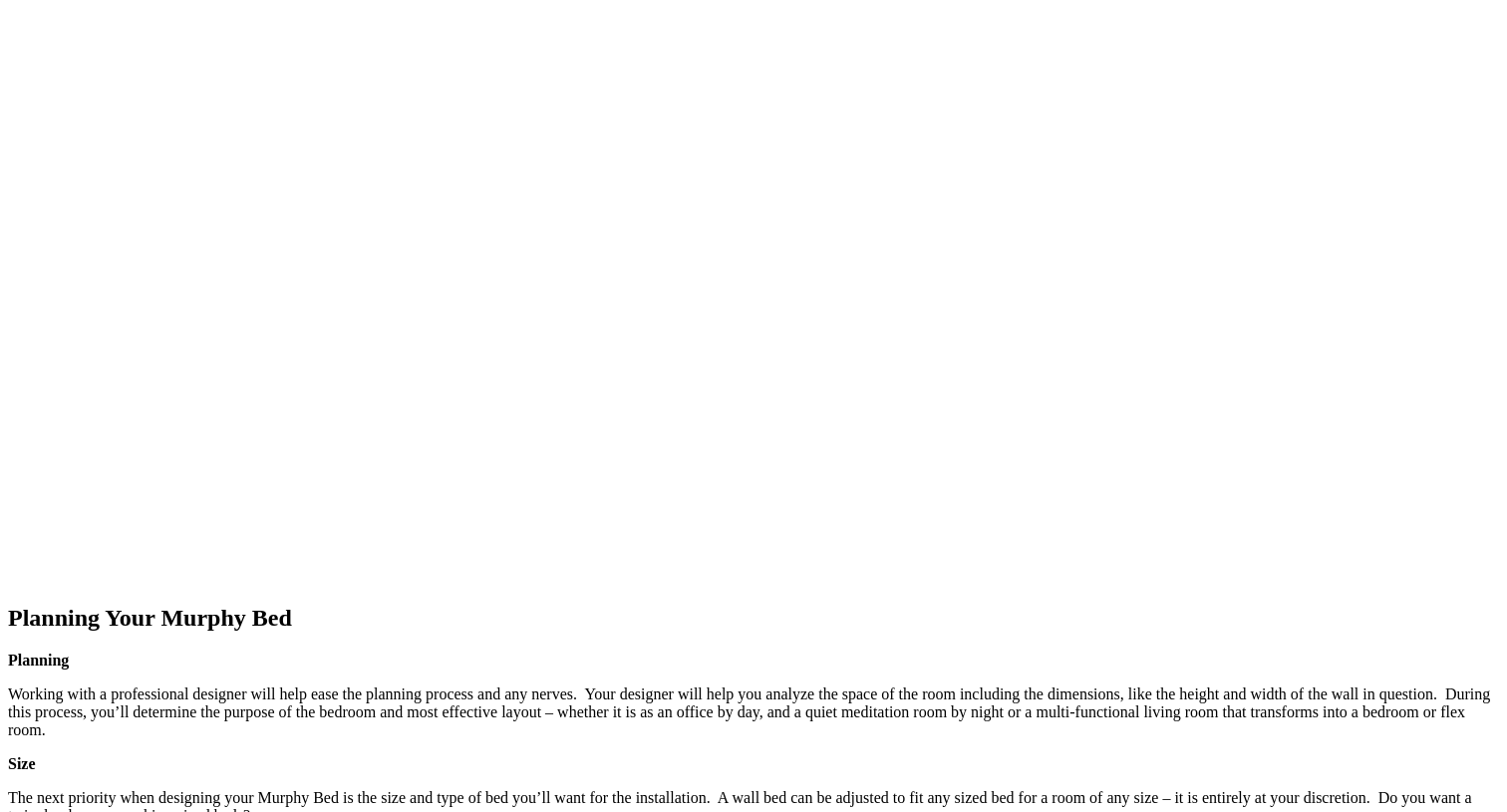 click at bounding box center (8, 9150) 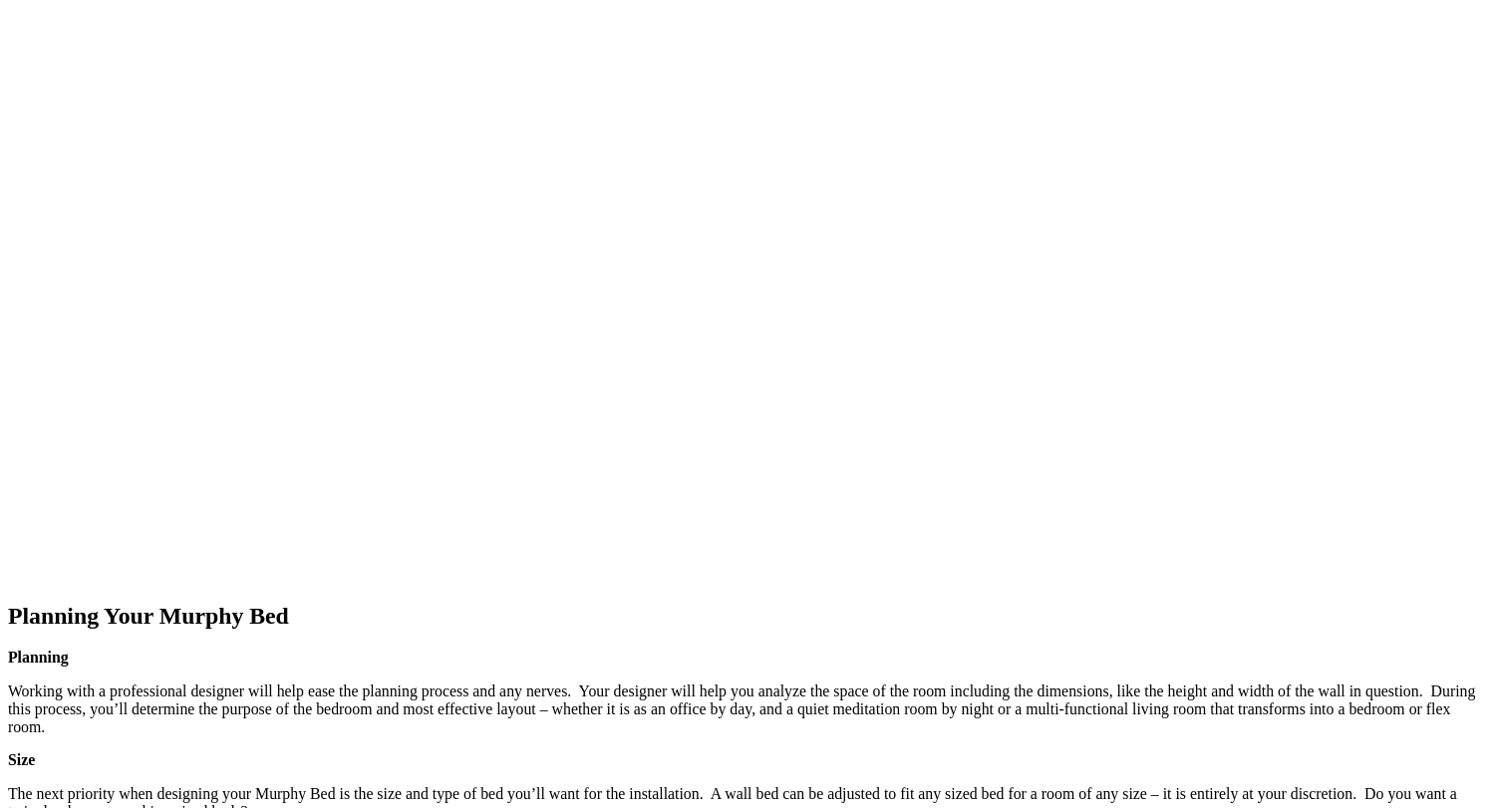 scroll, scrollTop: 2341, scrollLeft: 0, axis: vertical 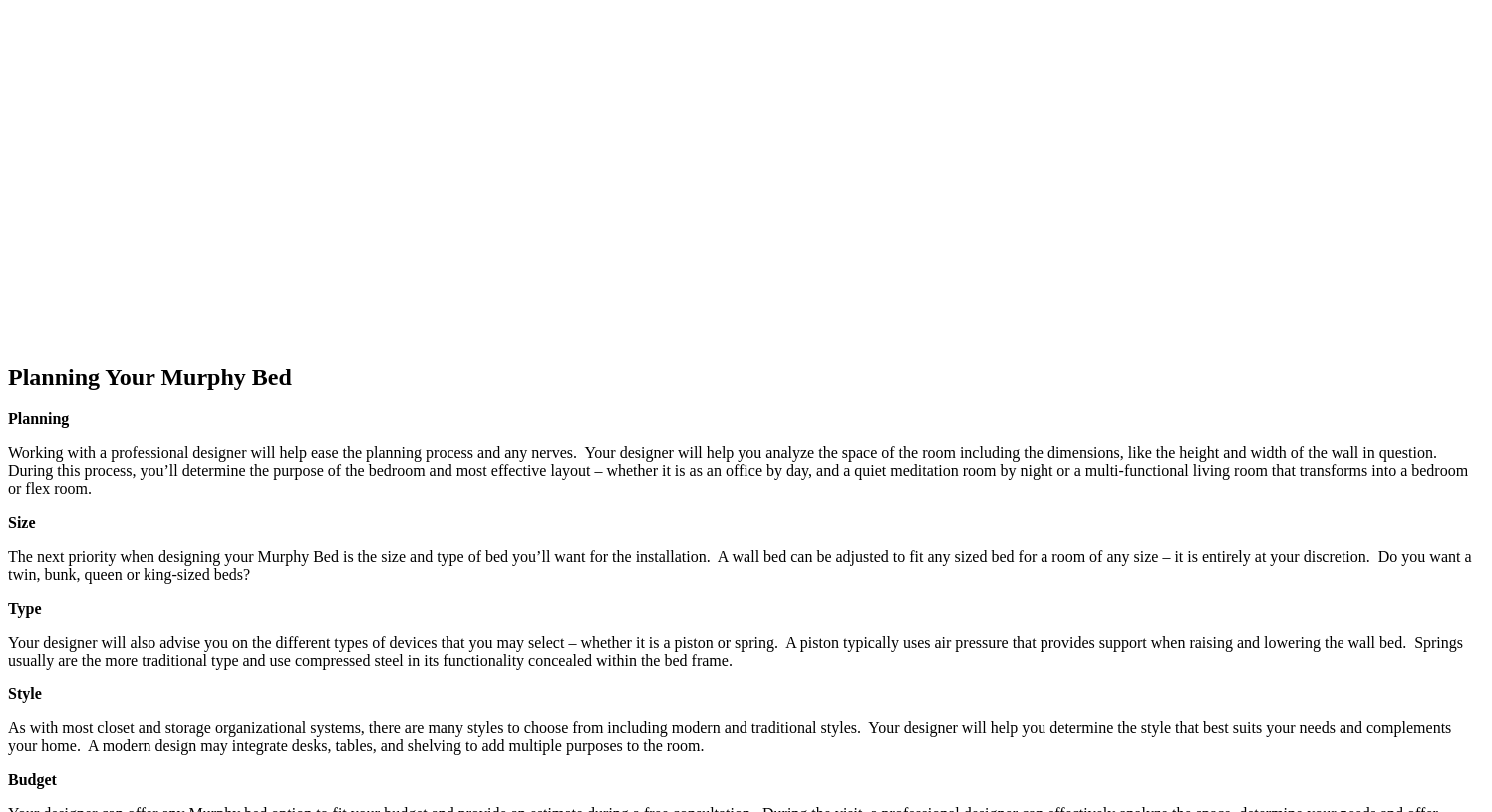 click on "next" at bounding box center [746, 1265] 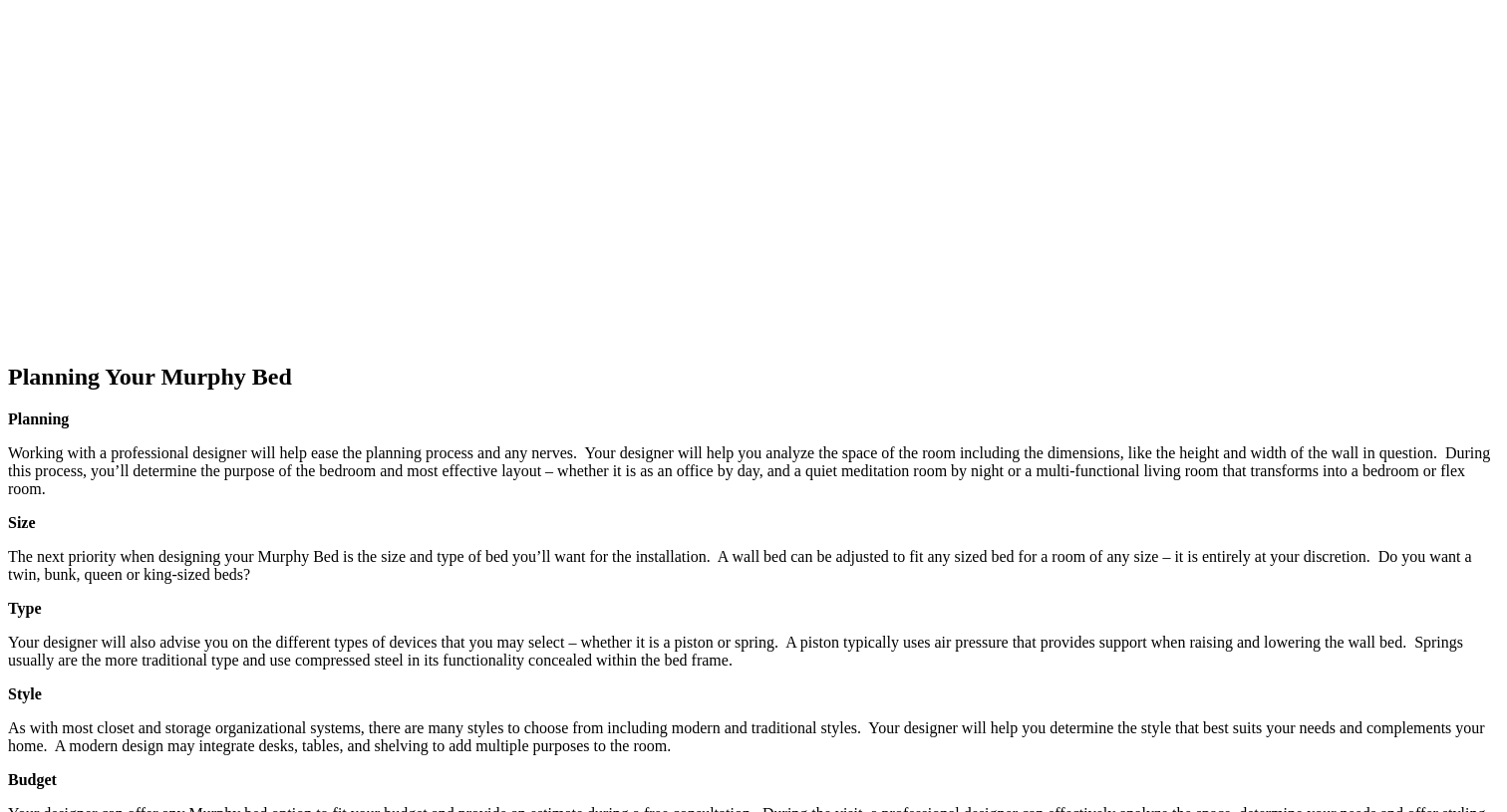 click at bounding box center (8, 8891) 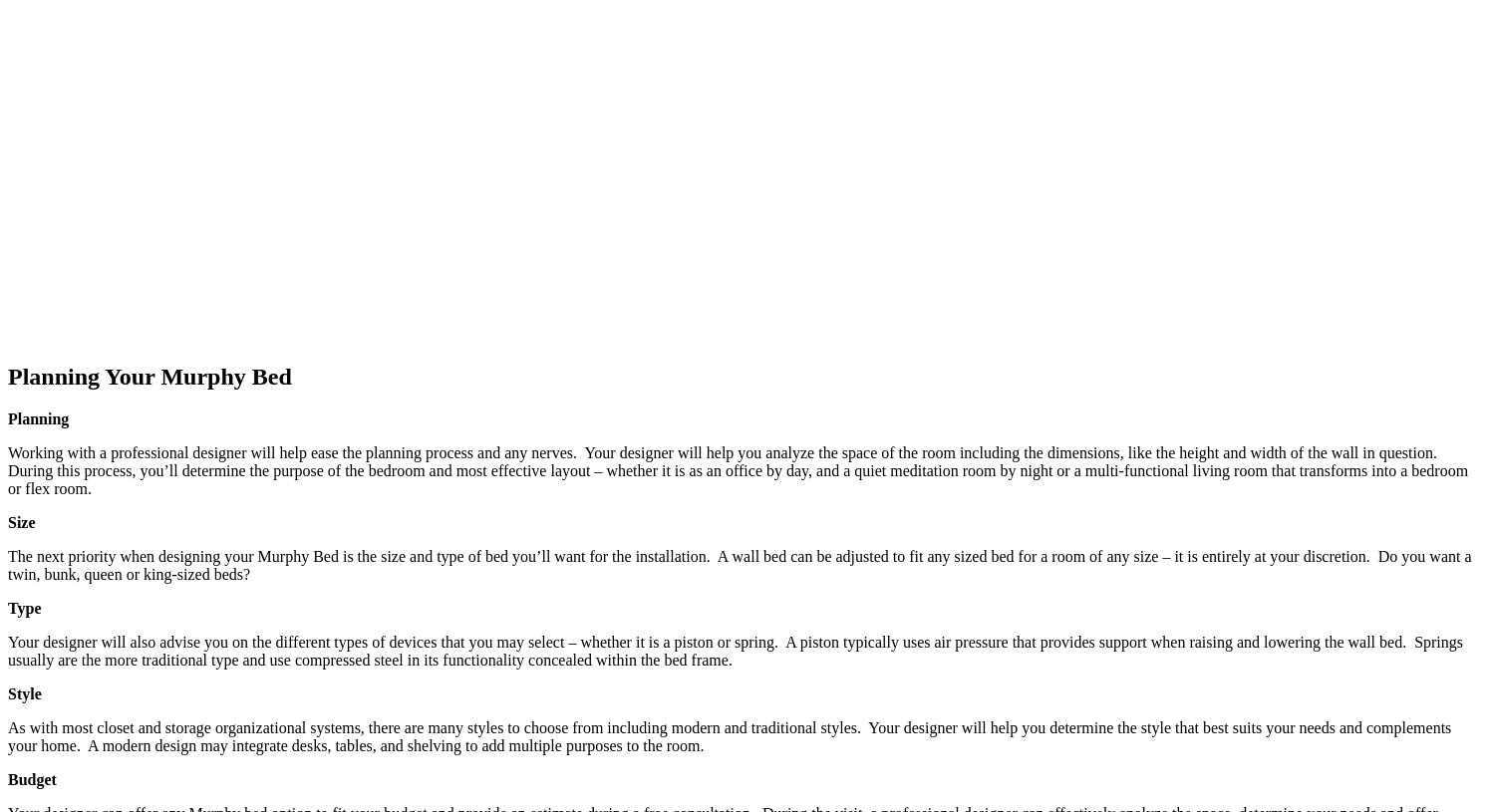 click at bounding box center (-1054, 1212) 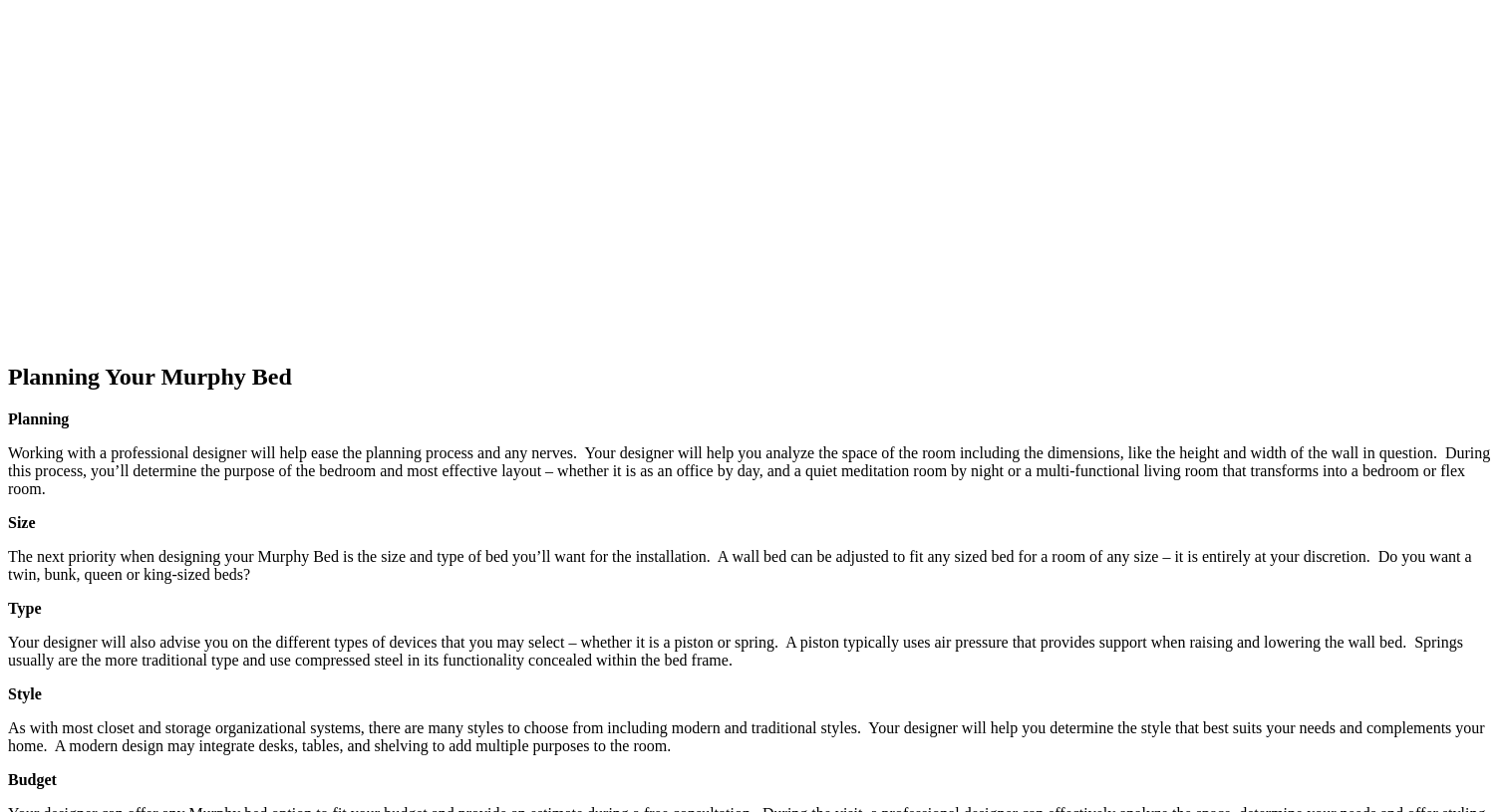 click at bounding box center [8, 8891] 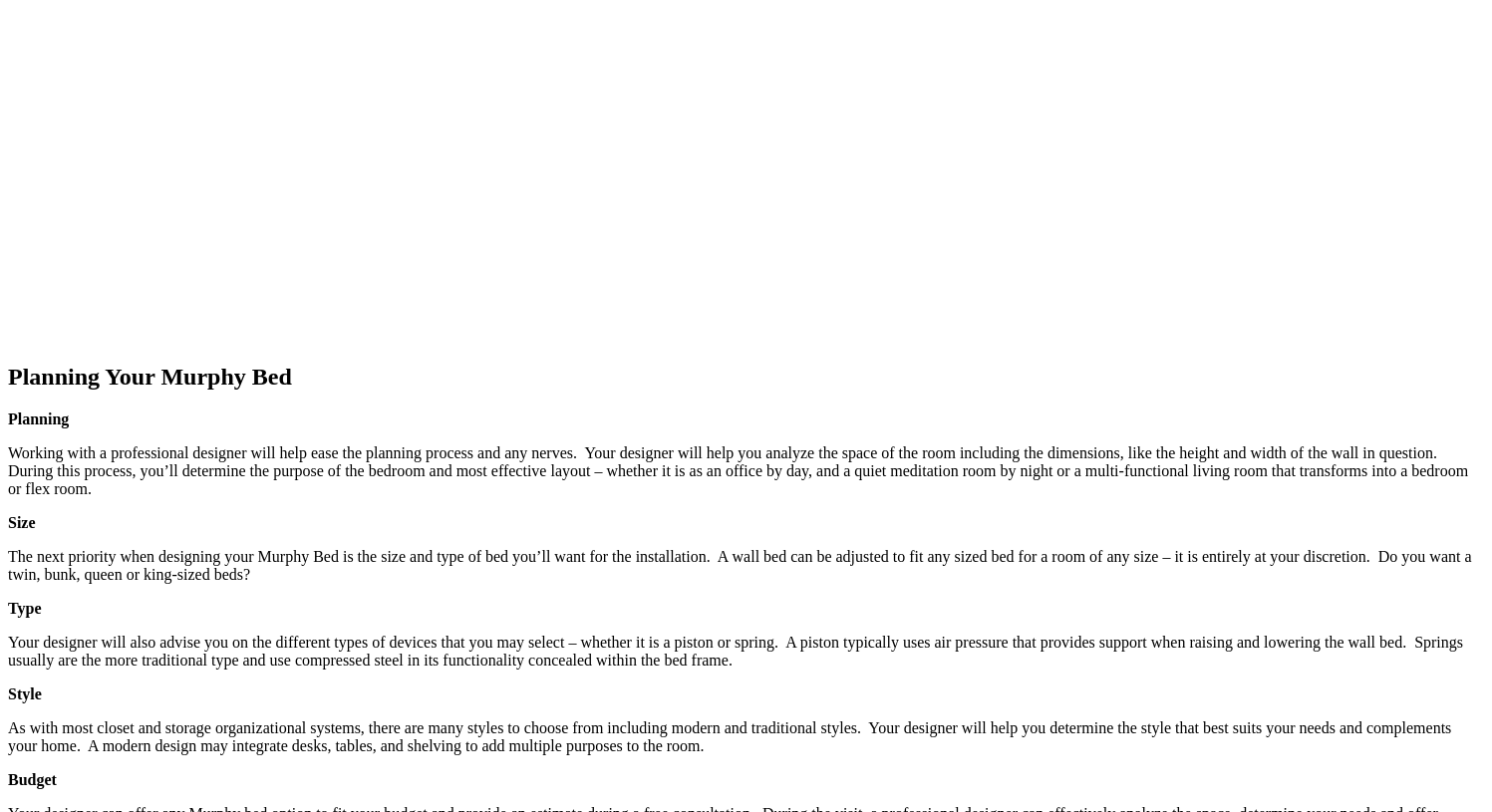 click at bounding box center [-1000, 1185] 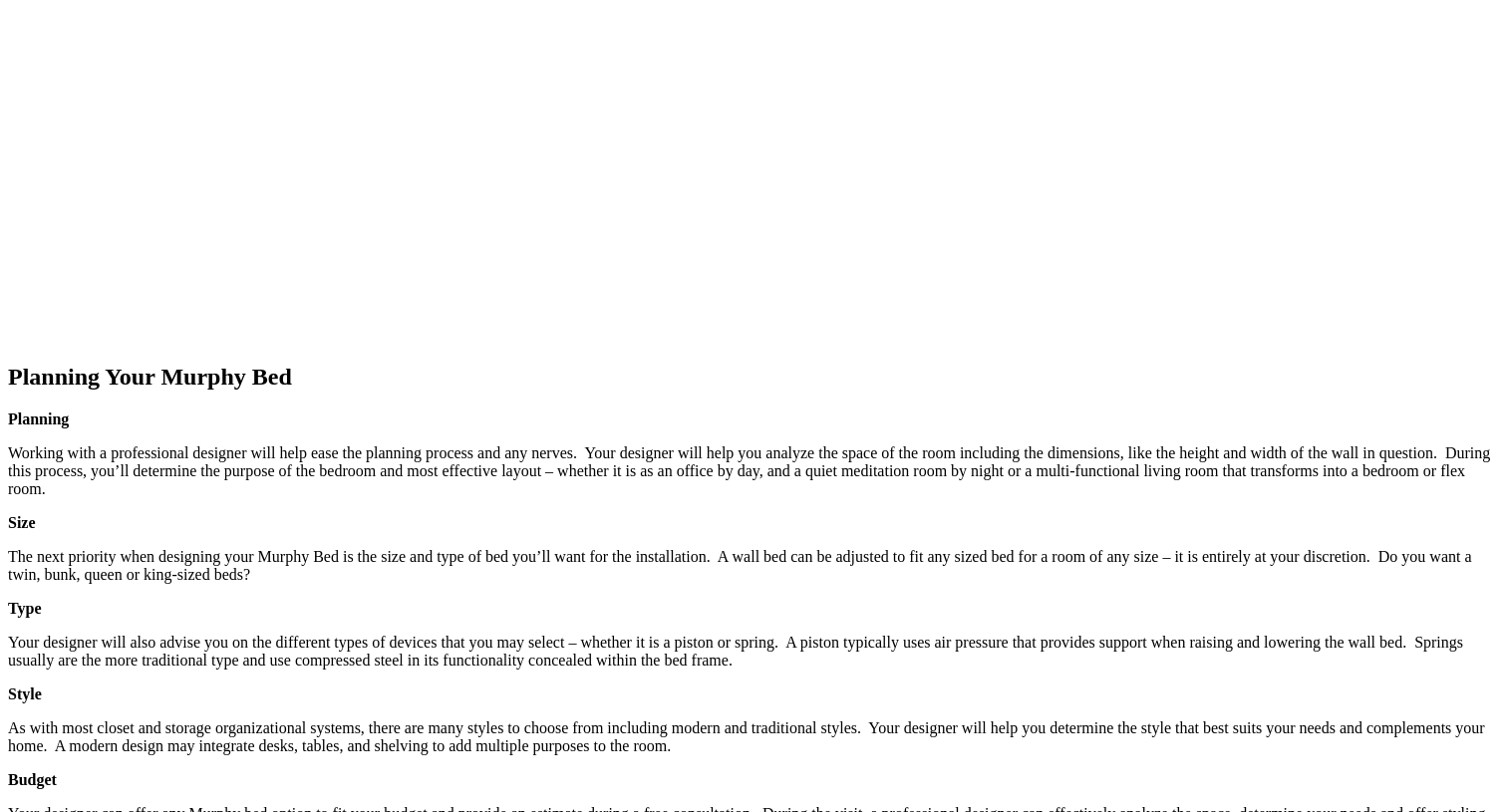 click at bounding box center [8, 8891] 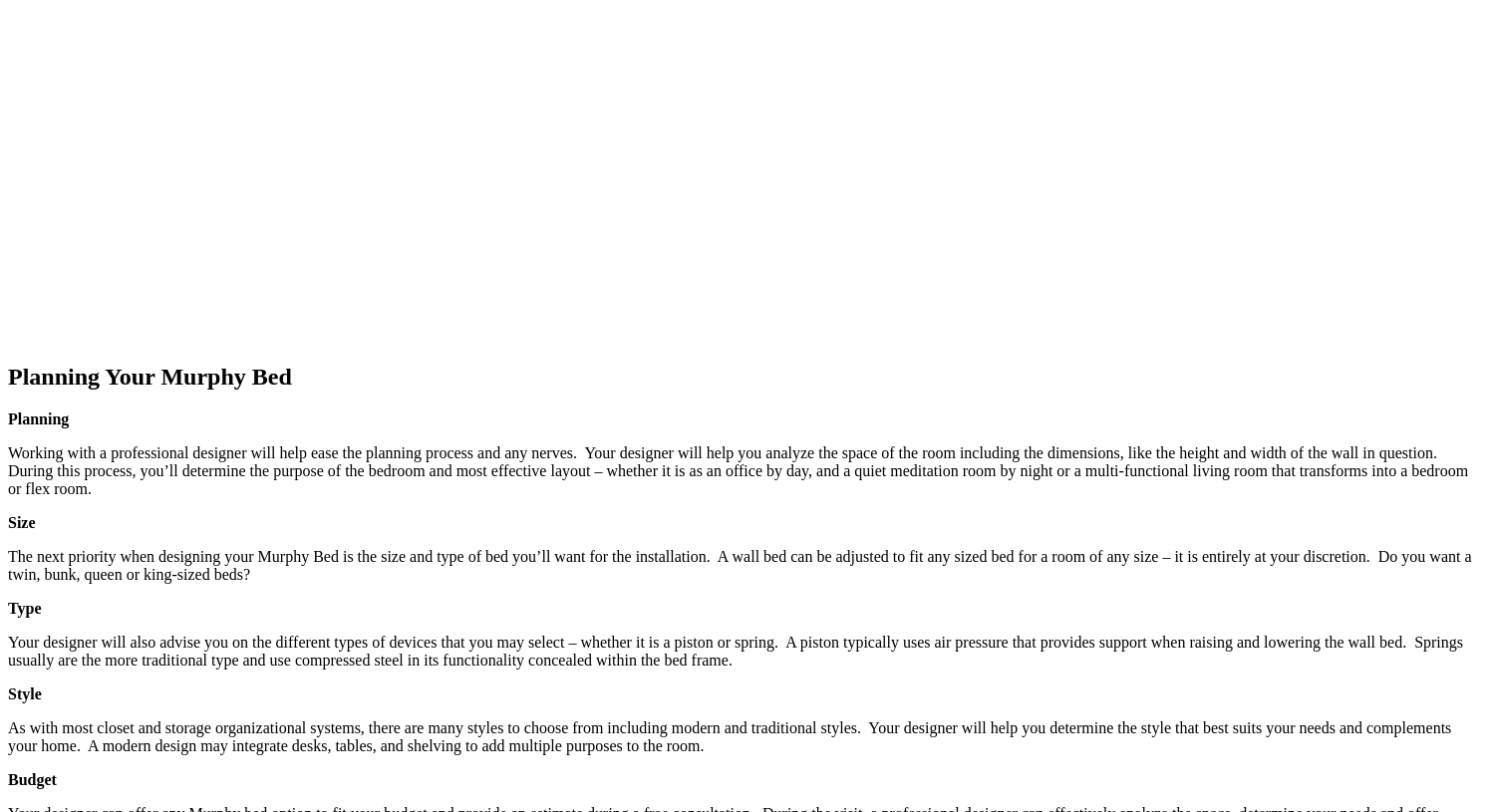 click on "prev" at bounding box center (746, 1247) 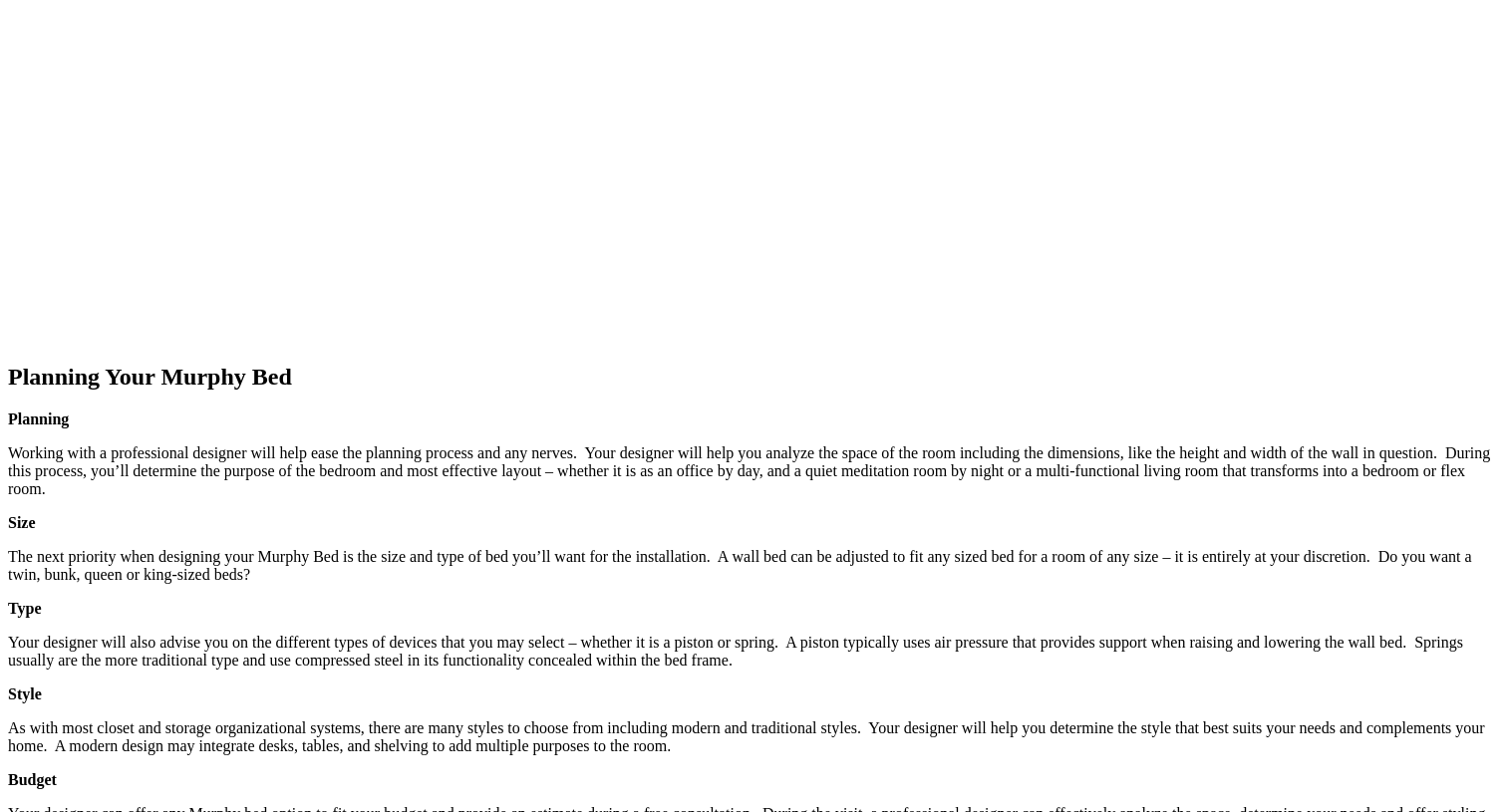 click at bounding box center [8, 8909] 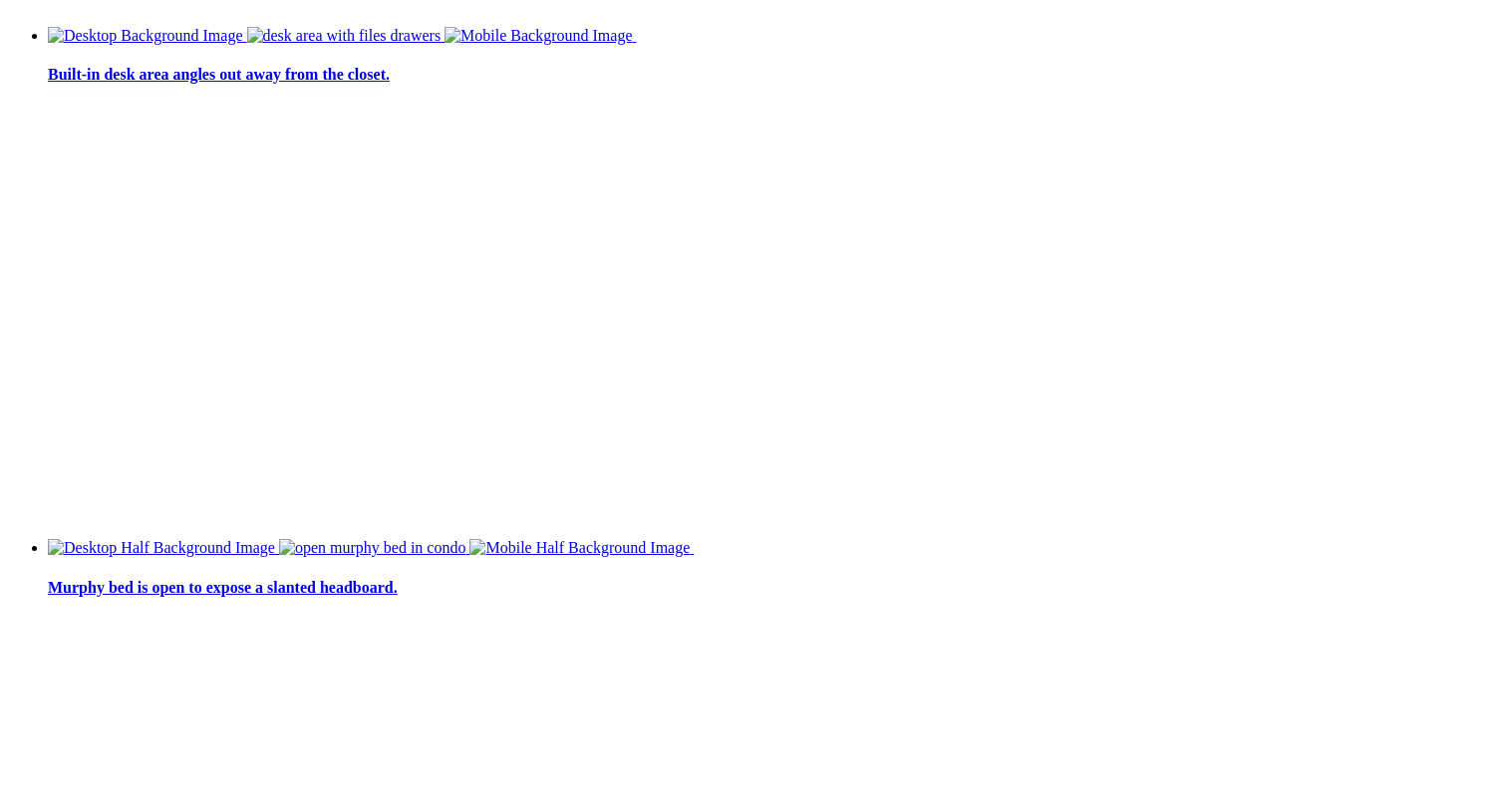scroll, scrollTop: 4521, scrollLeft: 0, axis: vertical 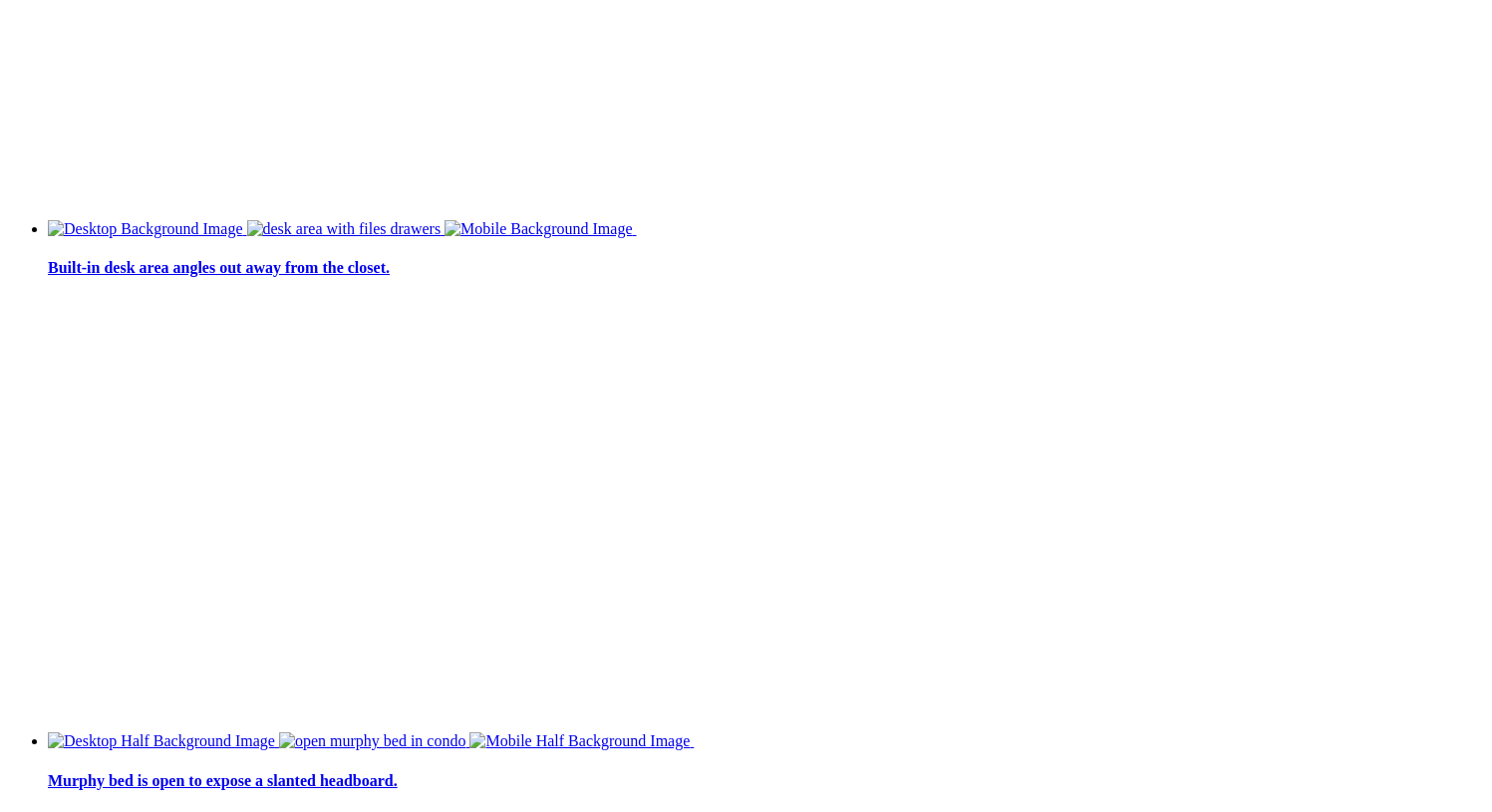 click on "×" at bounding box center [20, 2172] 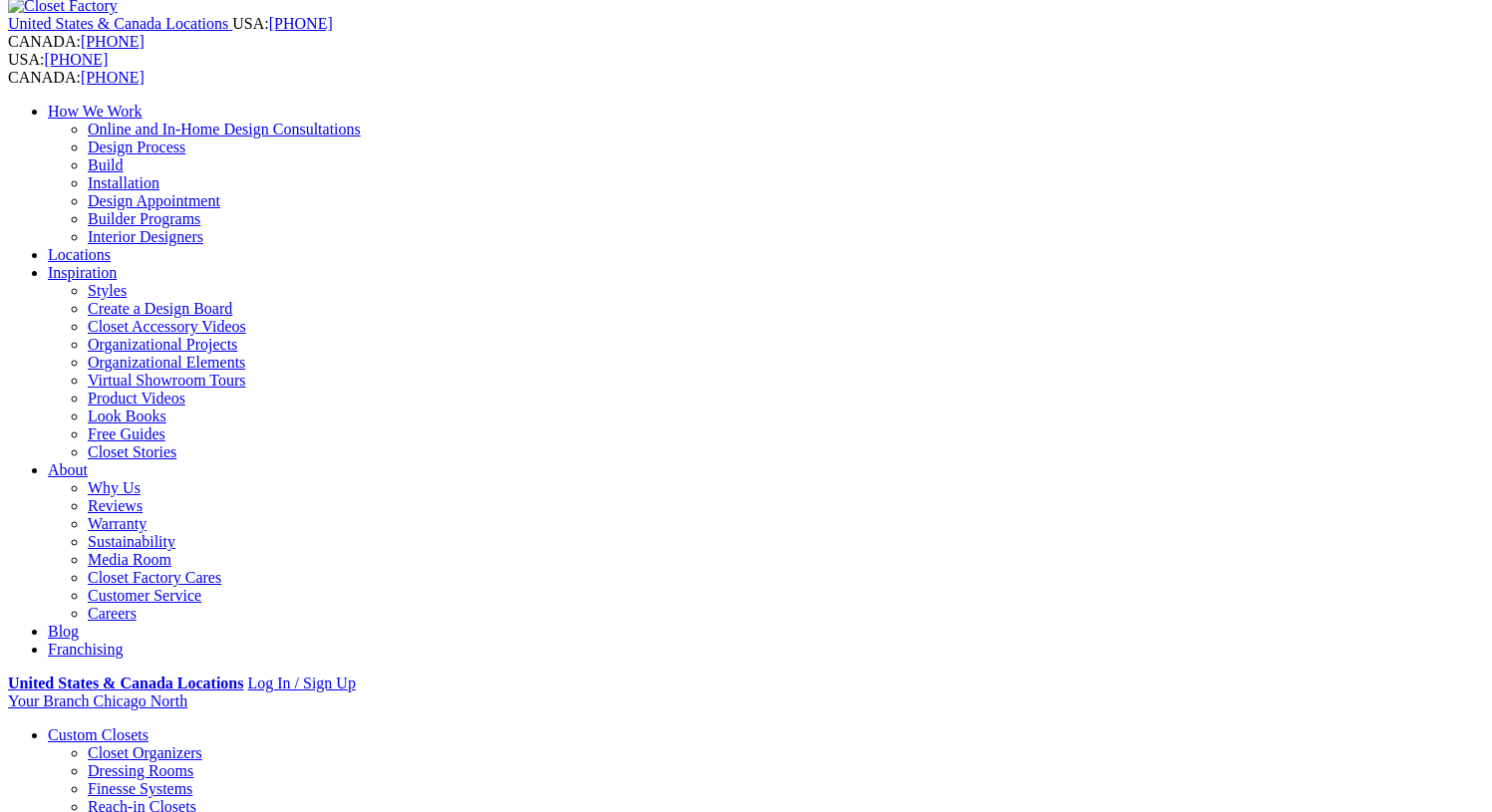 scroll, scrollTop: 0, scrollLeft: 0, axis: both 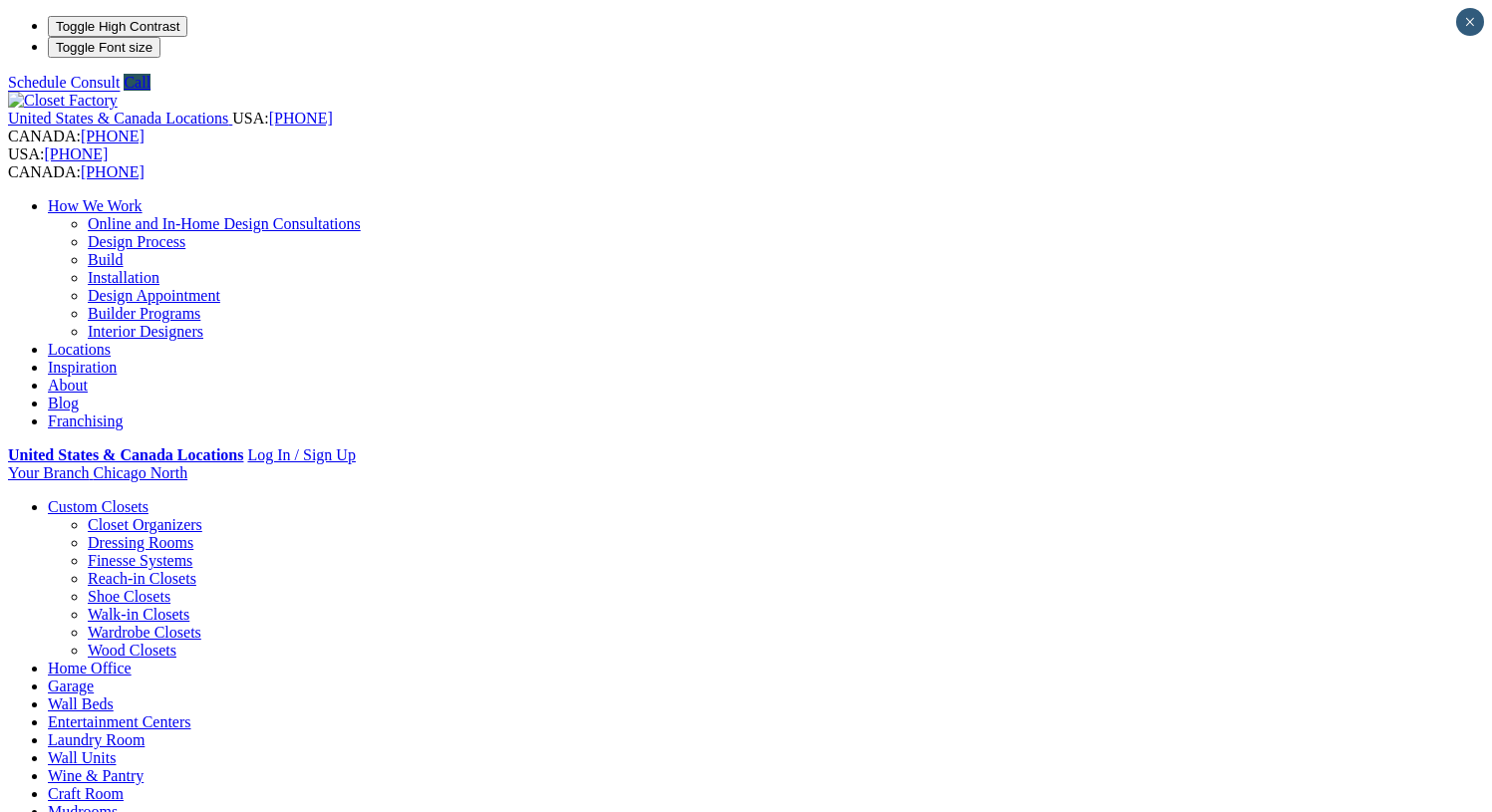click on "Design Process" at bounding box center [137, 241] 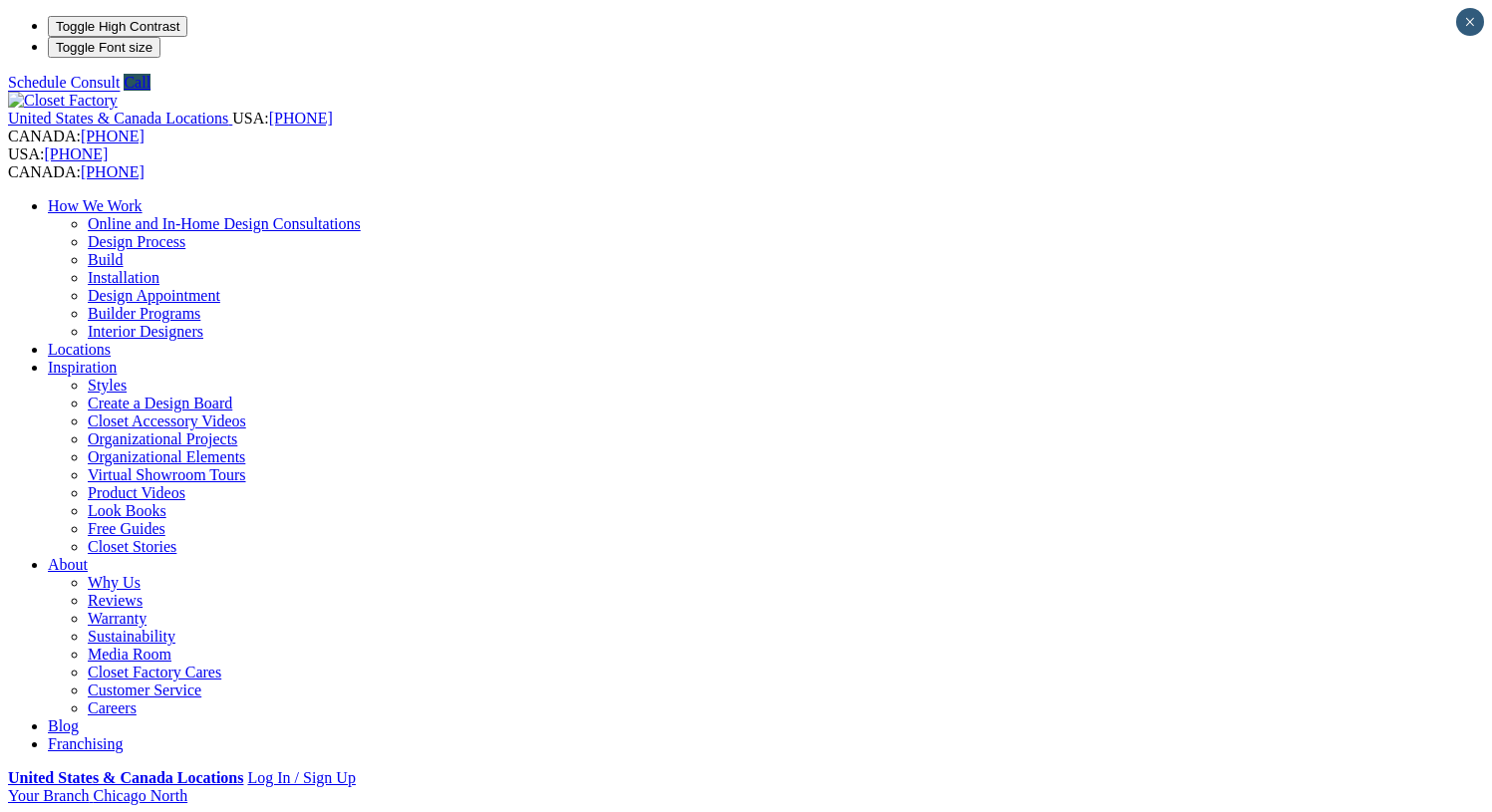 scroll, scrollTop: 0, scrollLeft: 0, axis: both 